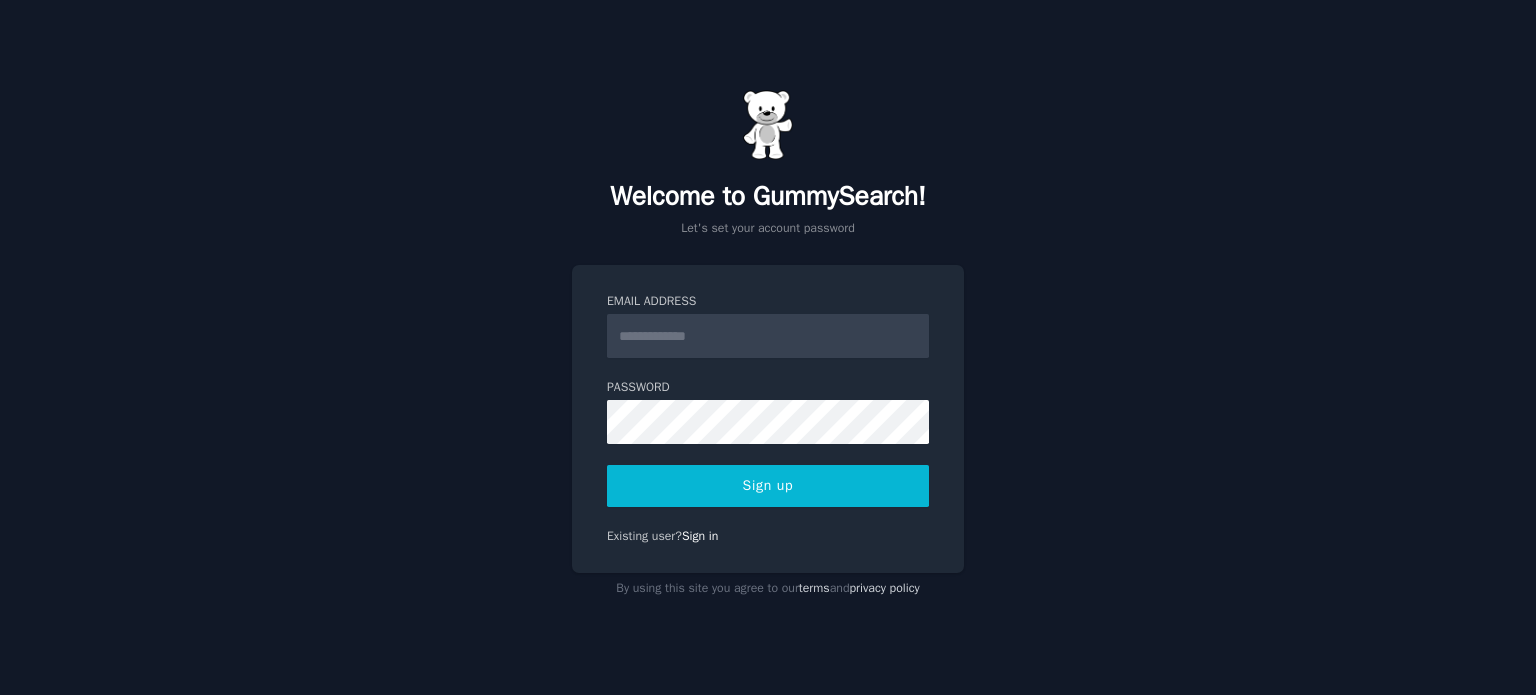 scroll, scrollTop: 0, scrollLeft: 0, axis: both 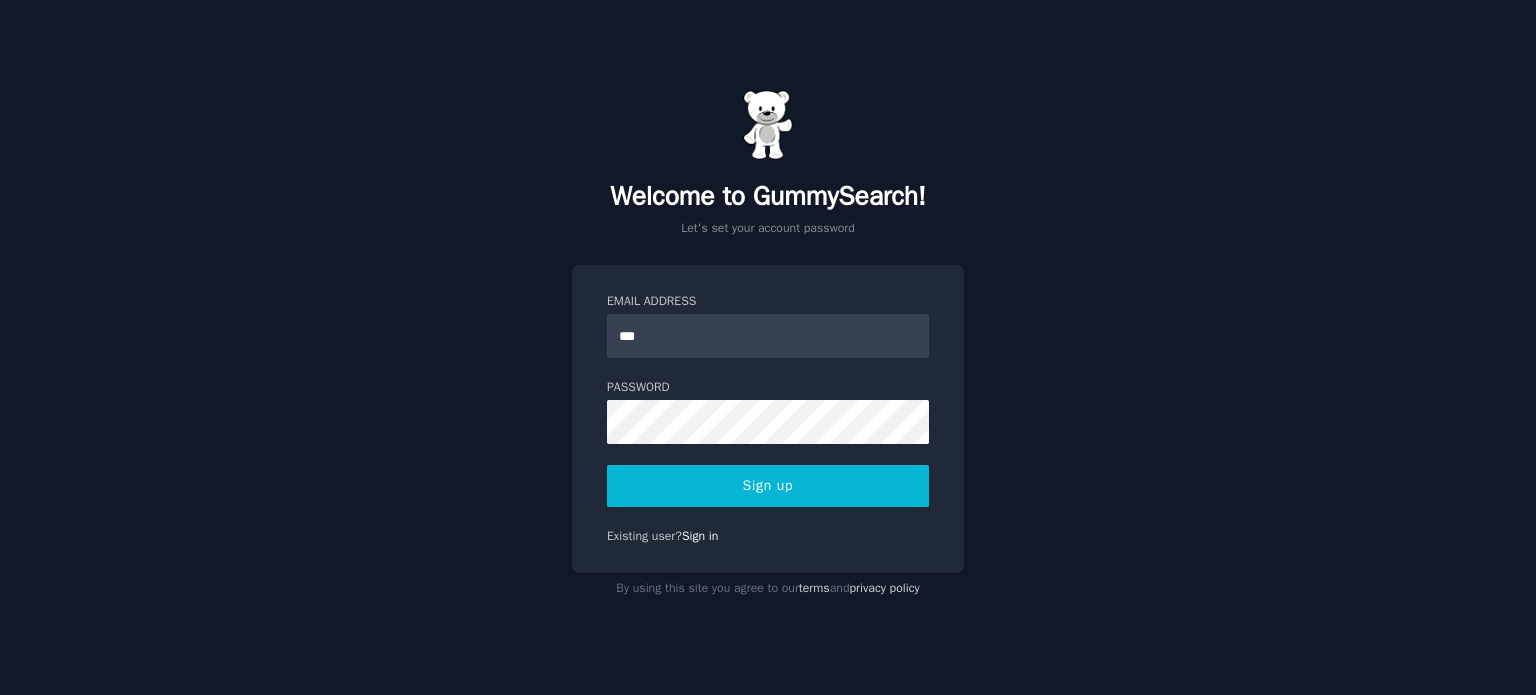 type on "**********" 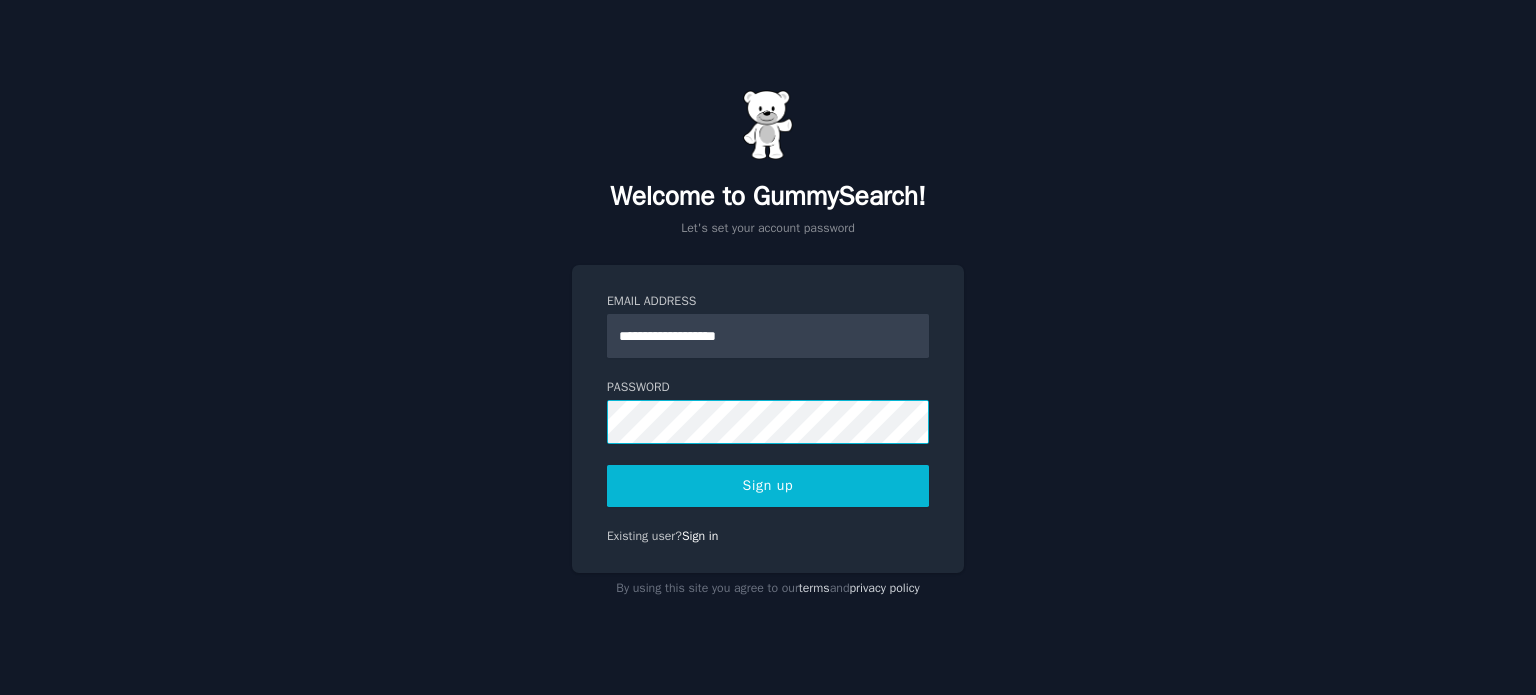 click on "Sign up" at bounding box center (768, 486) 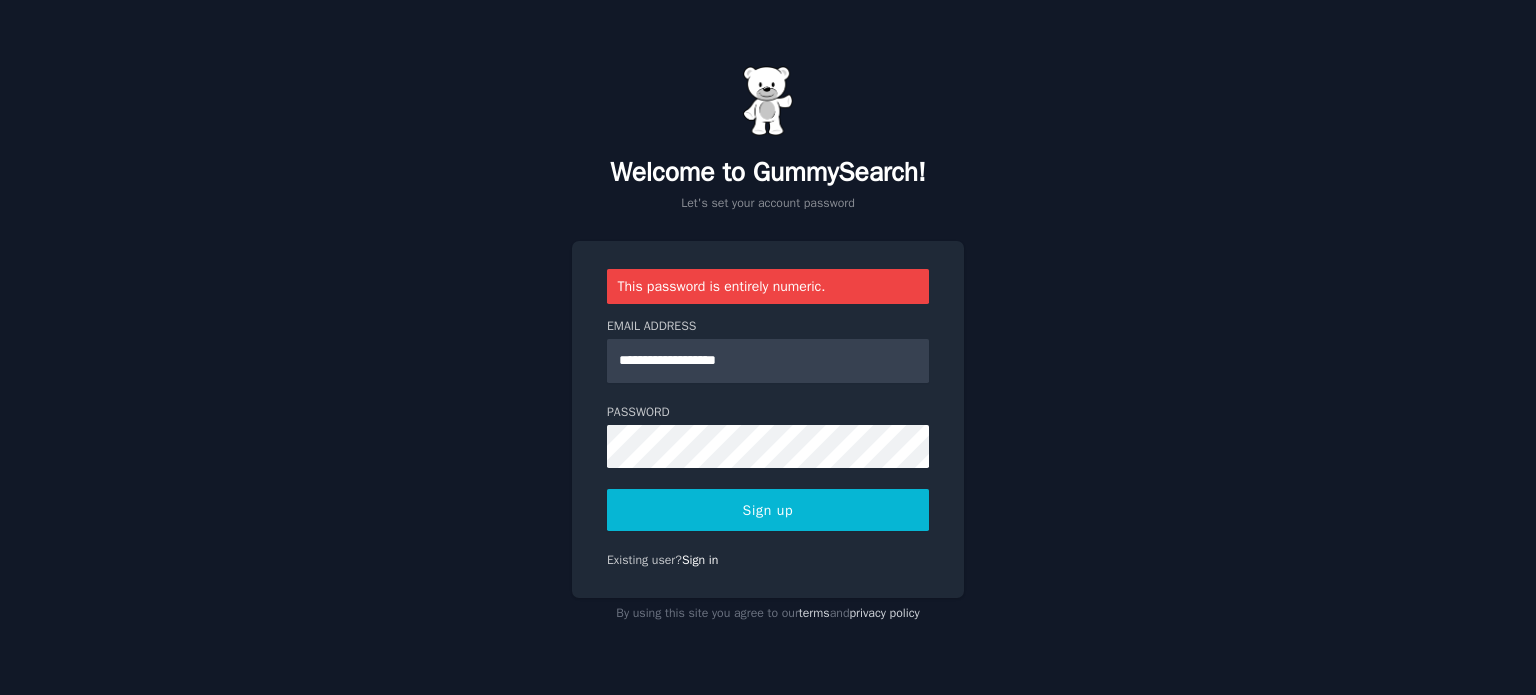 click on "Sign up" at bounding box center (768, 510) 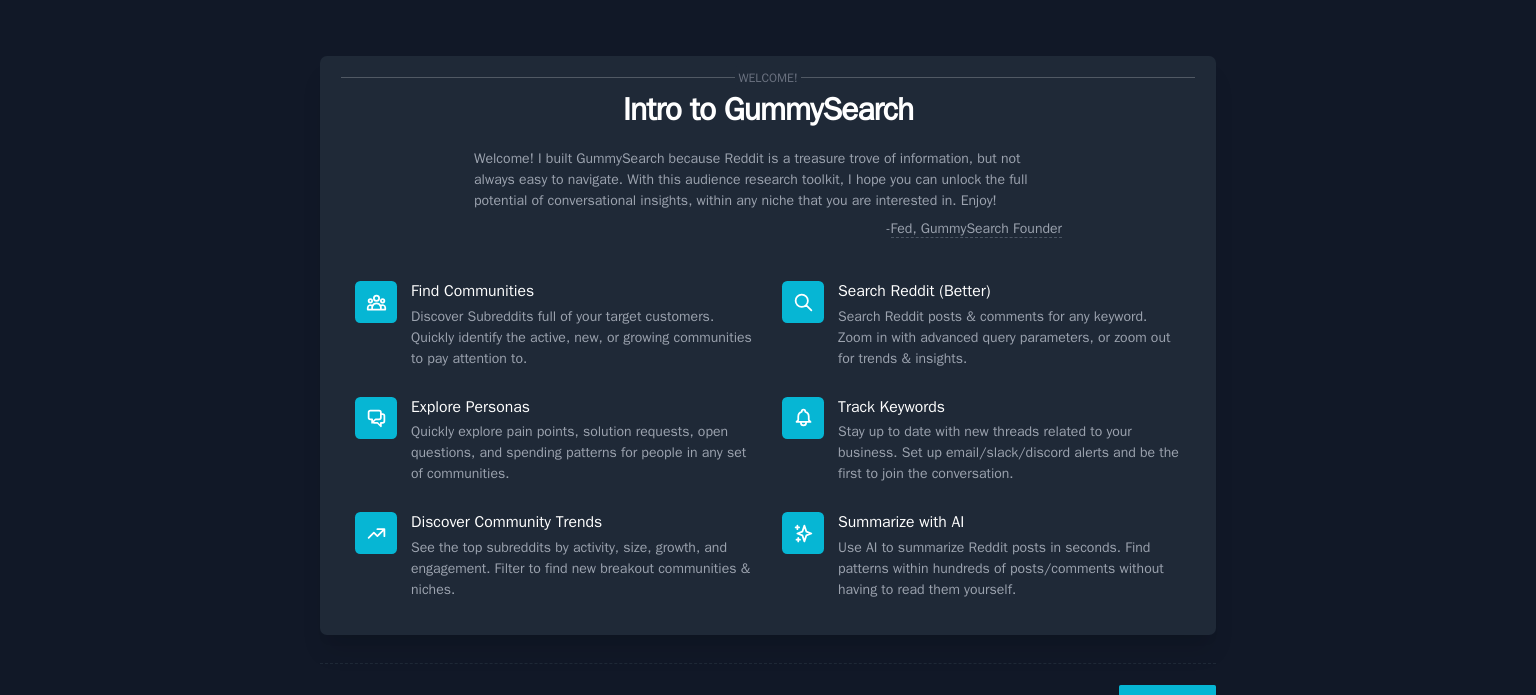 scroll, scrollTop: 0, scrollLeft: 0, axis: both 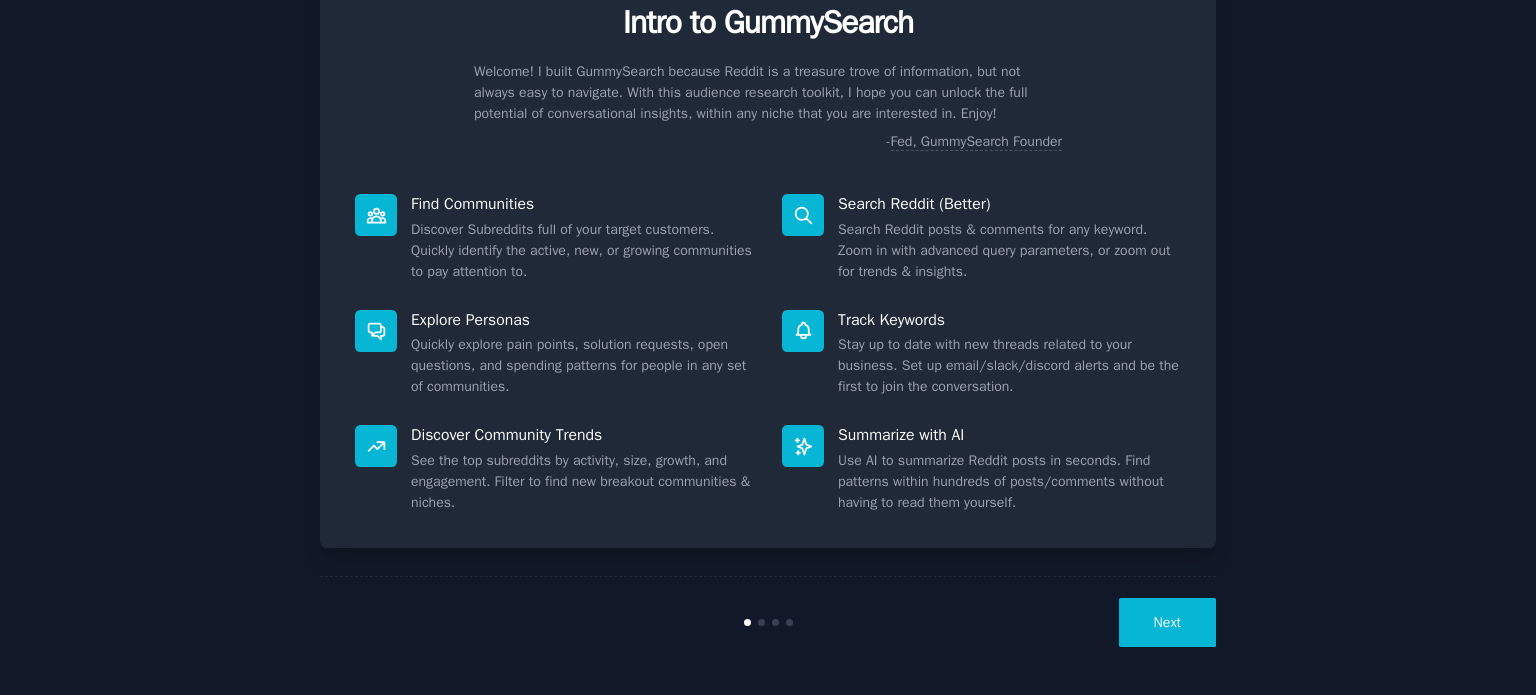 click on "Next" at bounding box center [768, 622] 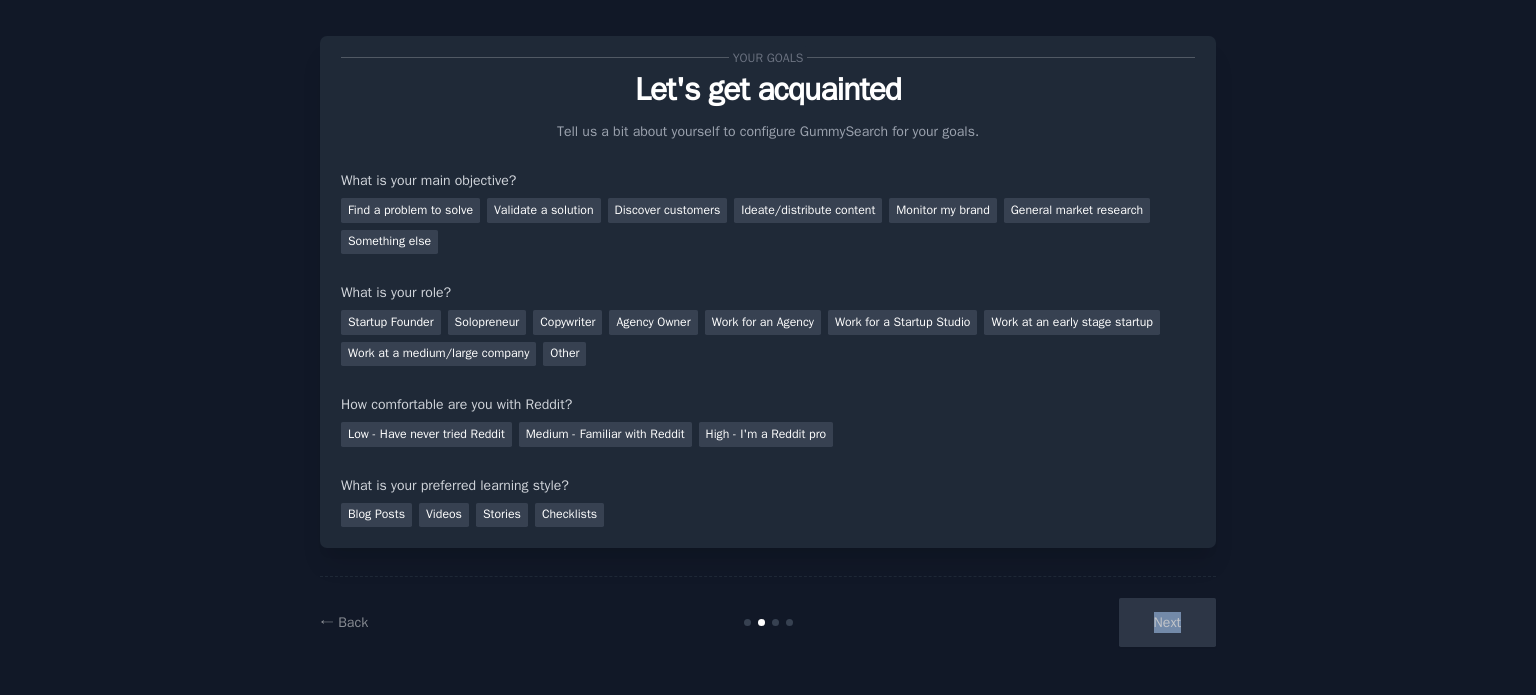 click on "Next" at bounding box center (1066, 622) 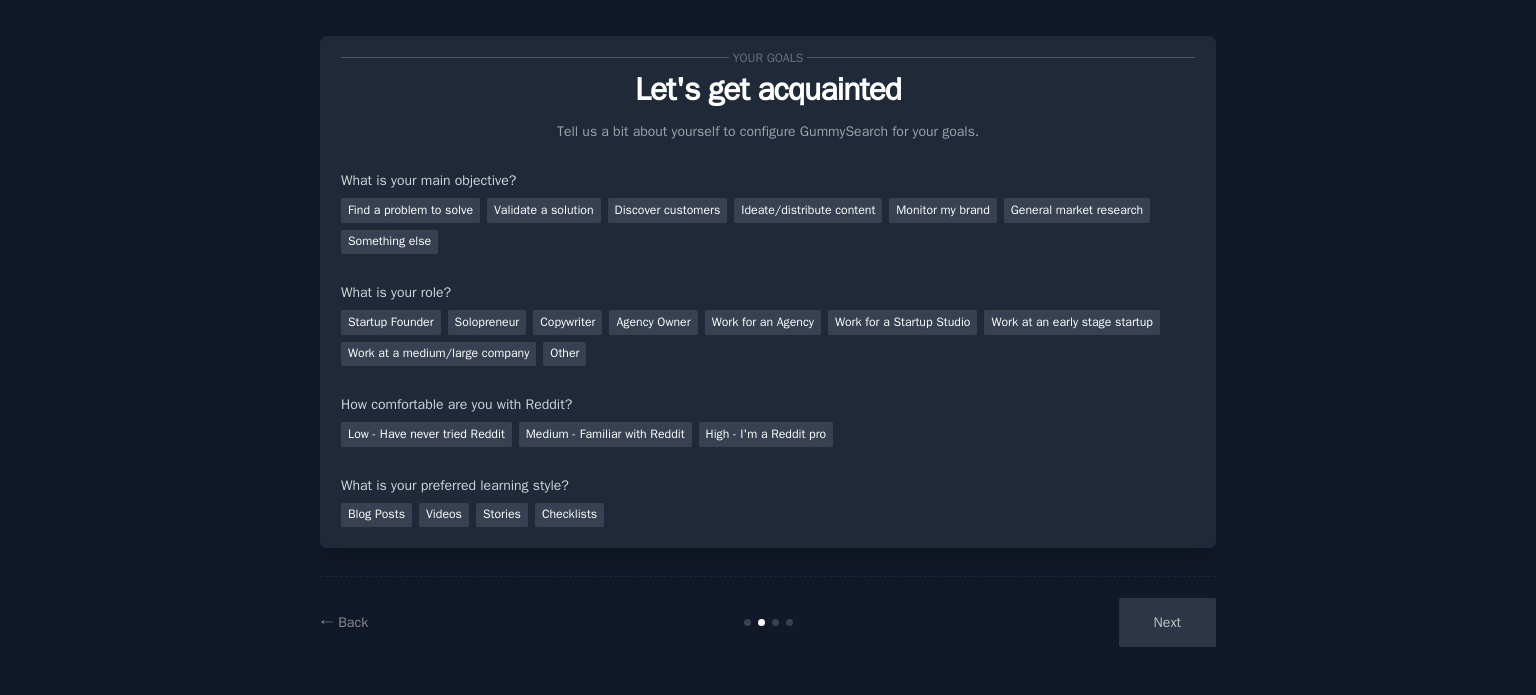 scroll, scrollTop: 0, scrollLeft: 0, axis: both 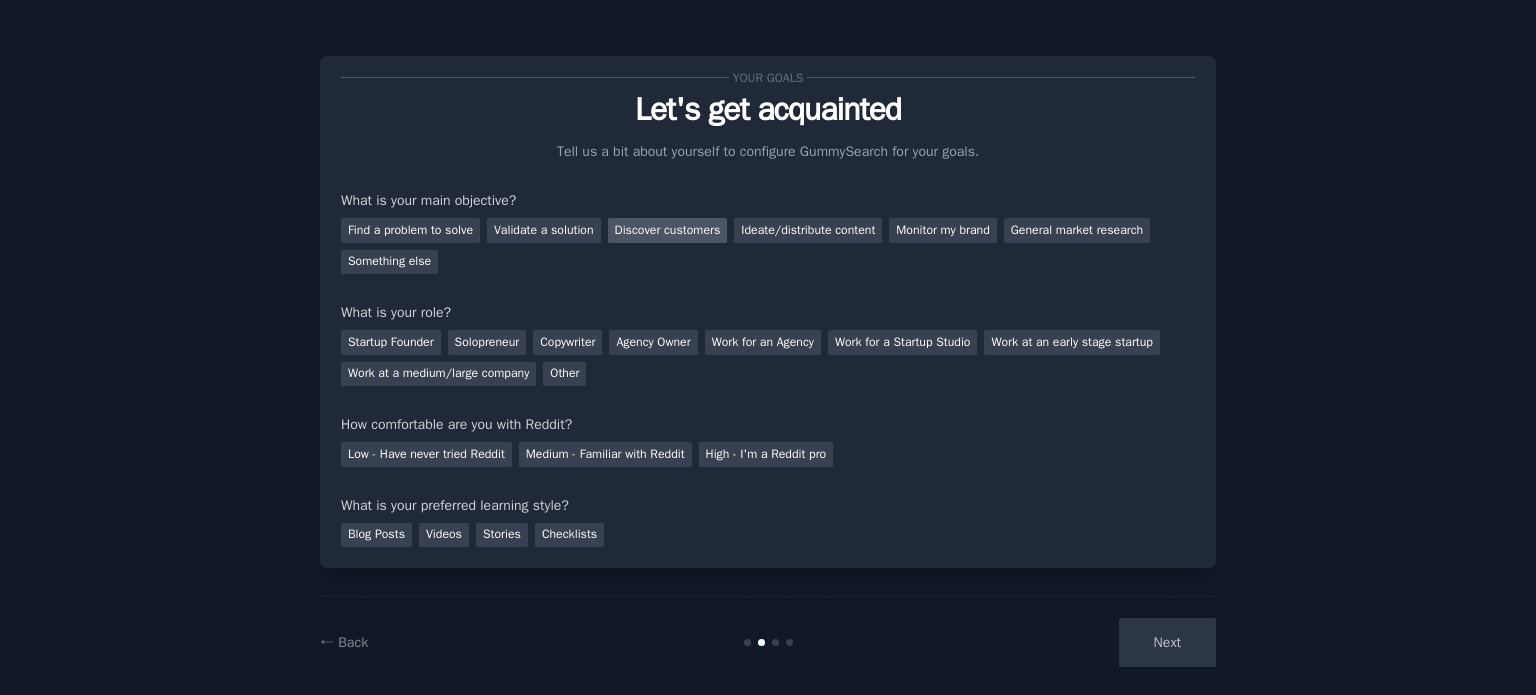click on "Discover customers" at bounding box center [668, 230] 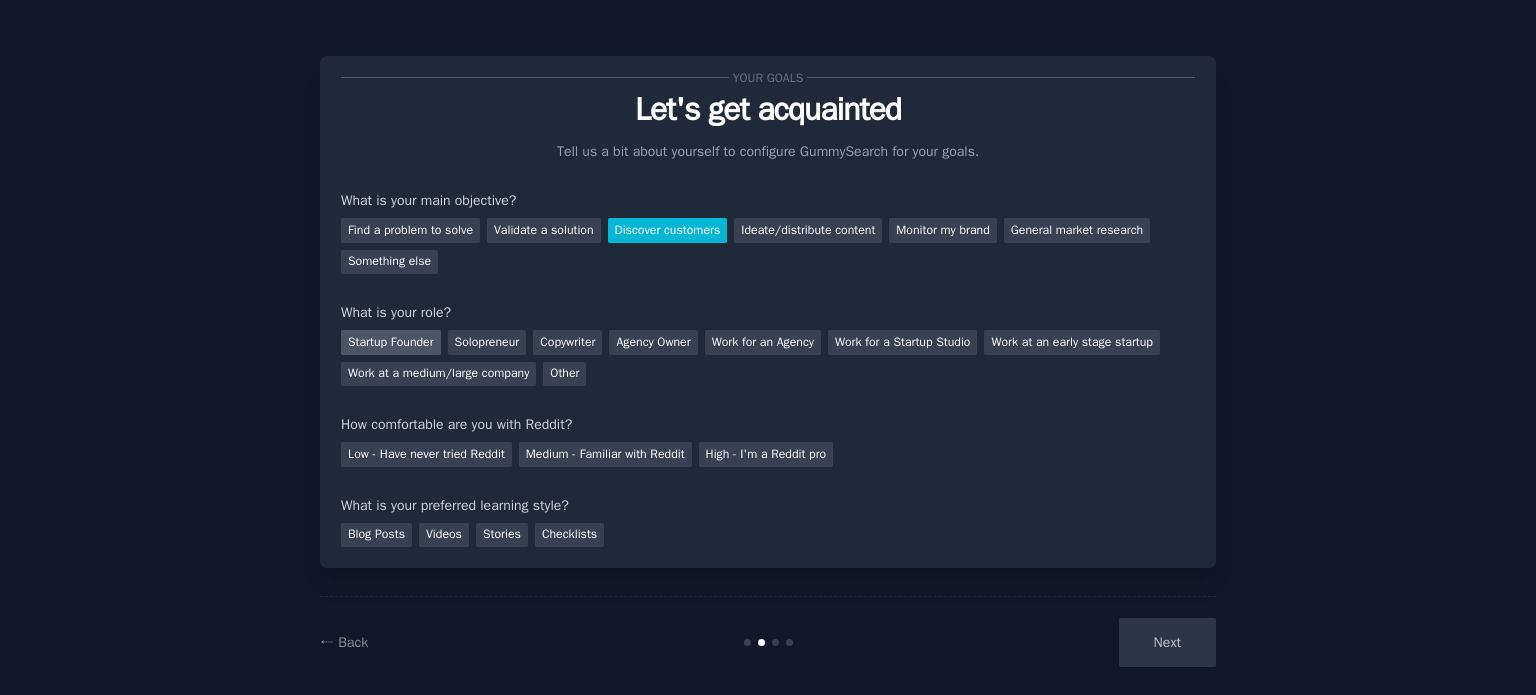 click on "Startup Founder" at bounding box center [391, 342] 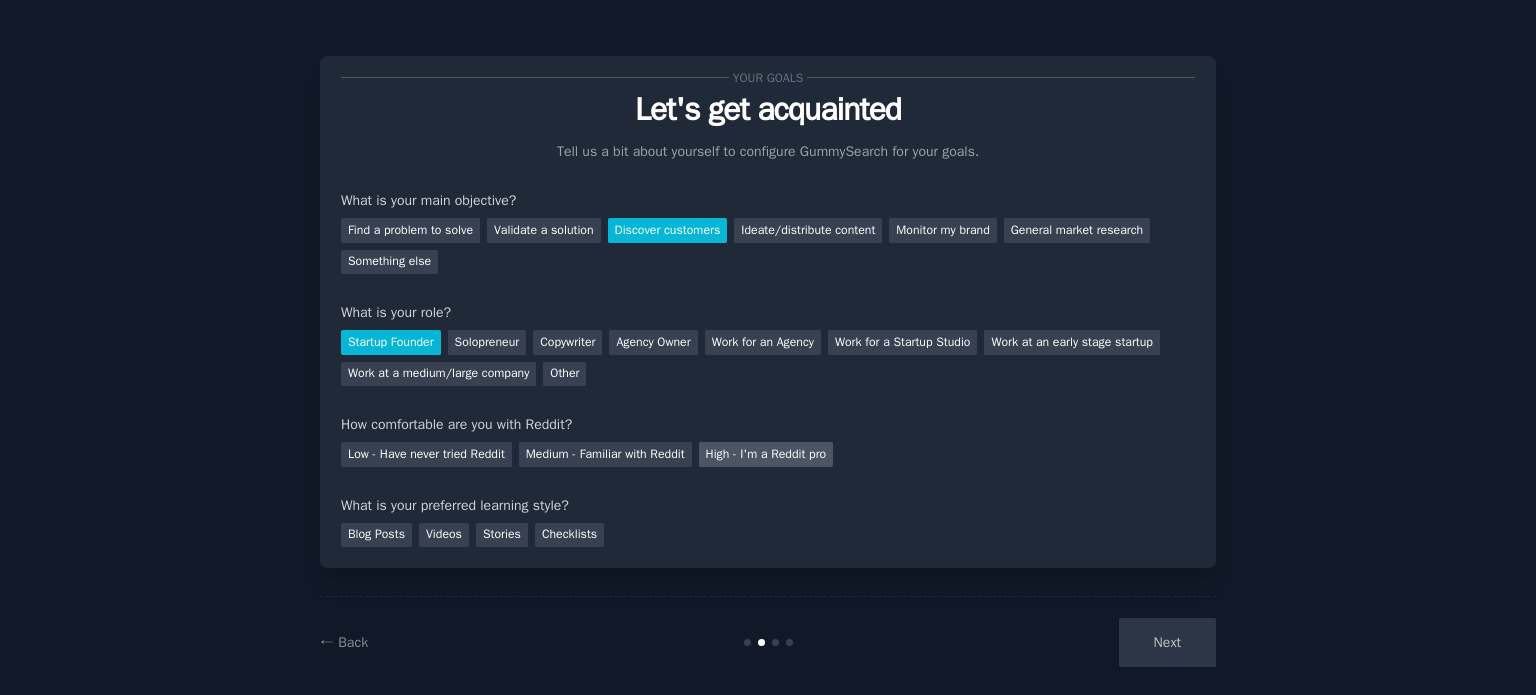 click on "High - I'm a Reddit pro" at bounding box center (766, 454) 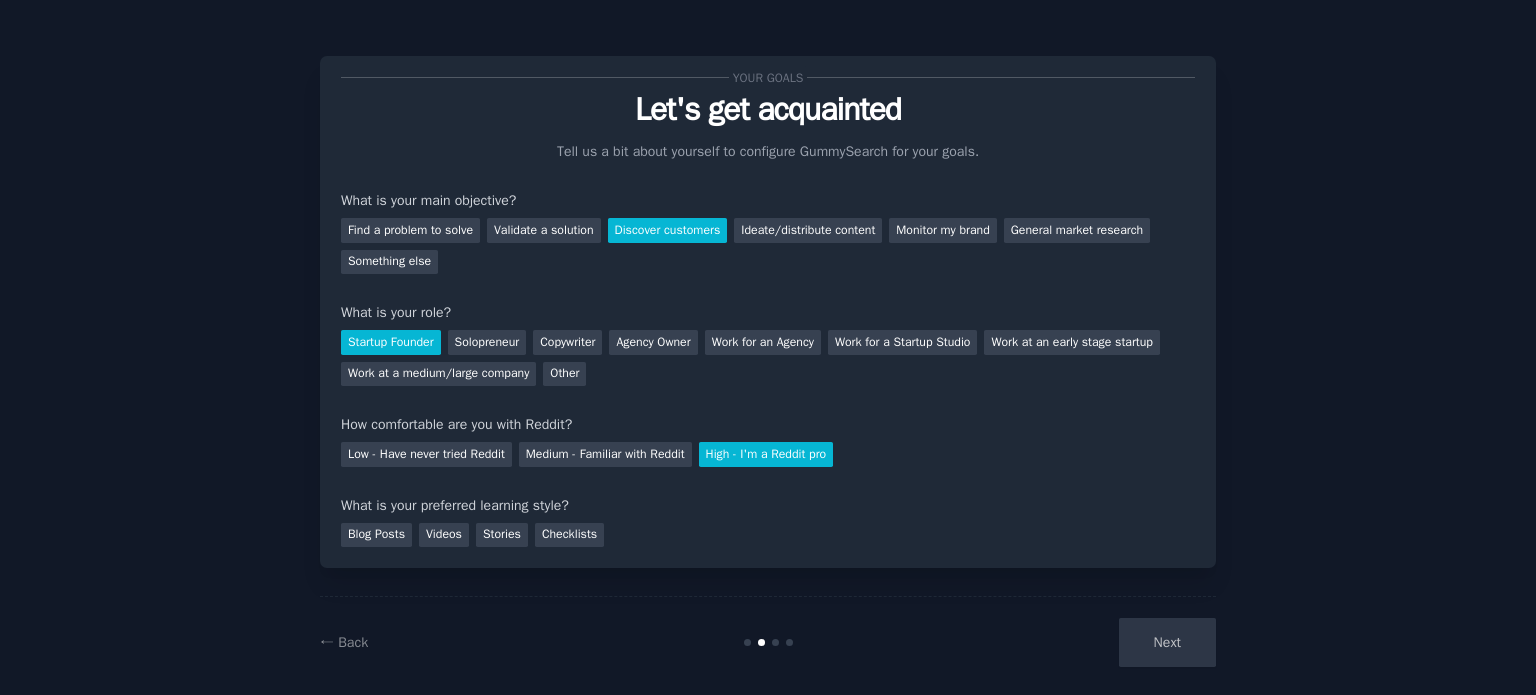 click on "Your goals Let's get acquainted Tell us a bit about yourself to configure GummySearch for your goals. What is your main objective? Find a problem to solve Validate a solution Discover customers Ideate/distribute content Monitor my brand General market research Something else What is your role? Startup Founder Solopreneur Copywriter Agency Owner Work for an Agency Work for a Startup Studio Work at an early stage startup Work at a medium/large company Other How comfortable are you with Reddit? Low - Have never tried Reddit Medium - Familiar with Reddit High - I'm a Reddit pro What is your preferred learning style? Blog Posts Videos Stories Checklists" at bounding box center [768, 312] 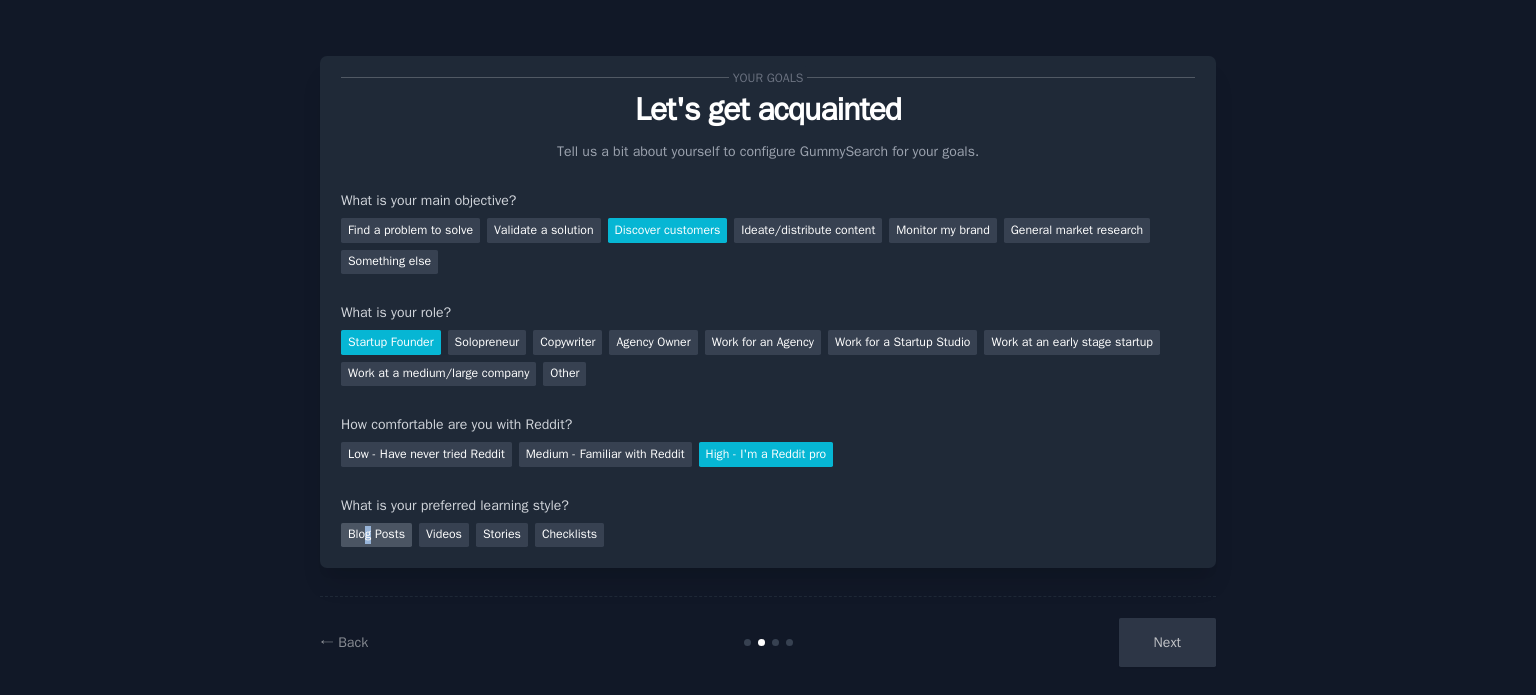 click on "Blog Posts" at bounding box center (376, 535) 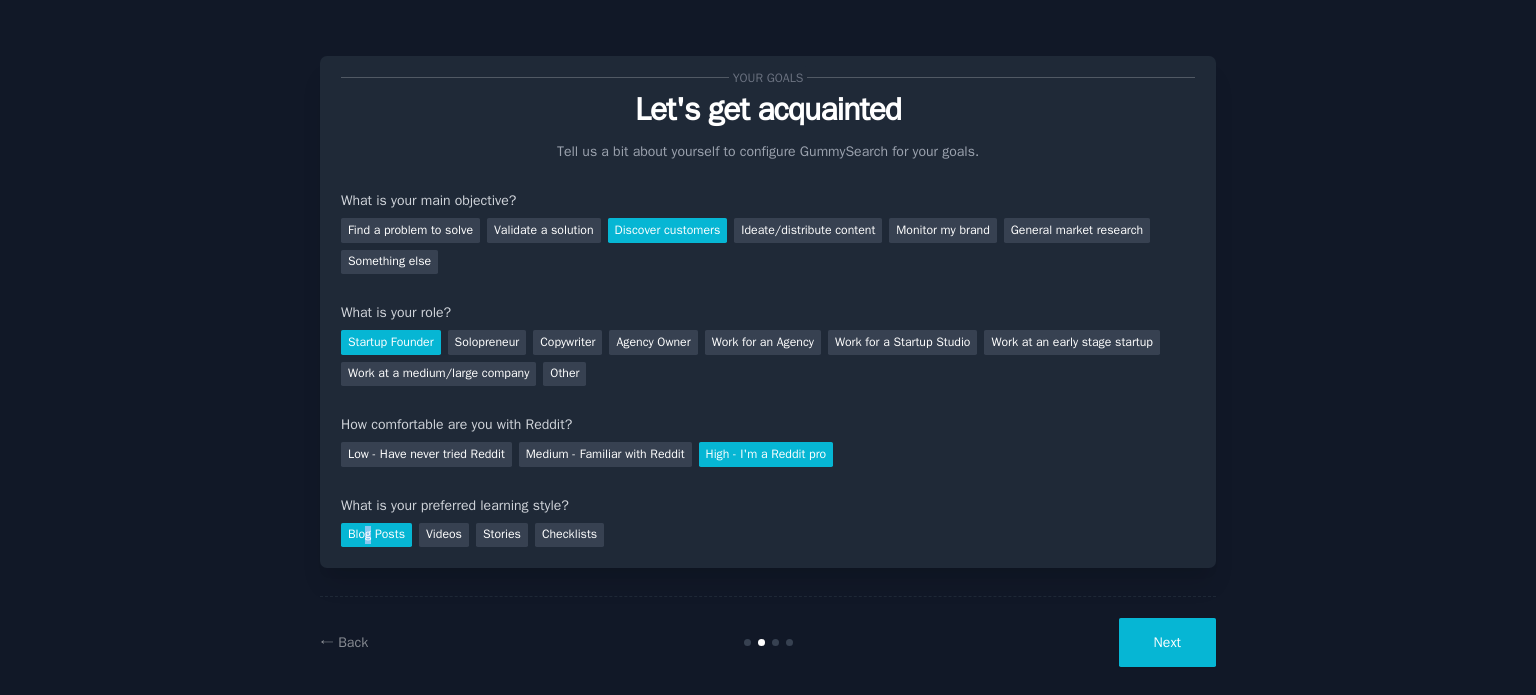 drag, startPoint x: 1212, startPoint y: 666, endPoint x: 1183, endPoint y: 660, distance: 29.614185 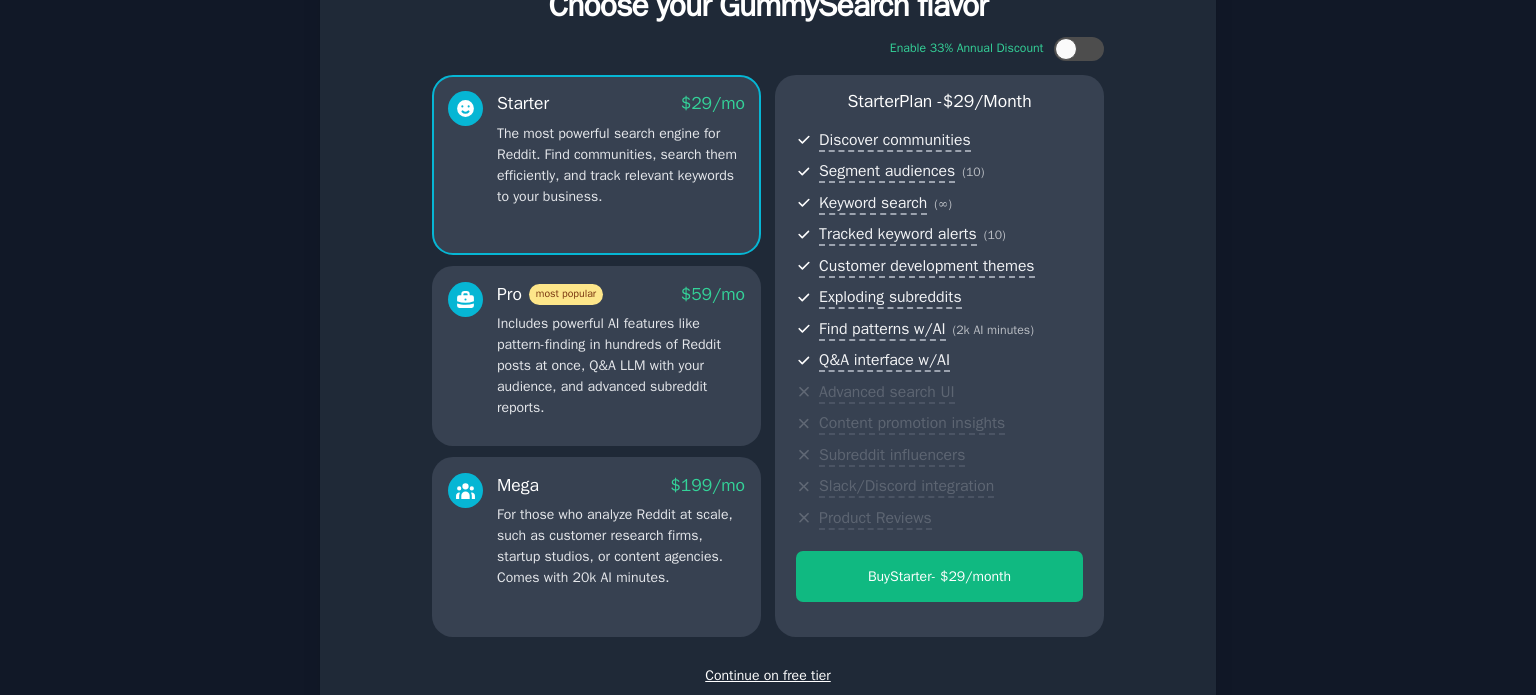 scroll, scrollTop: 200, scrollLeft: 0, axis: vertical 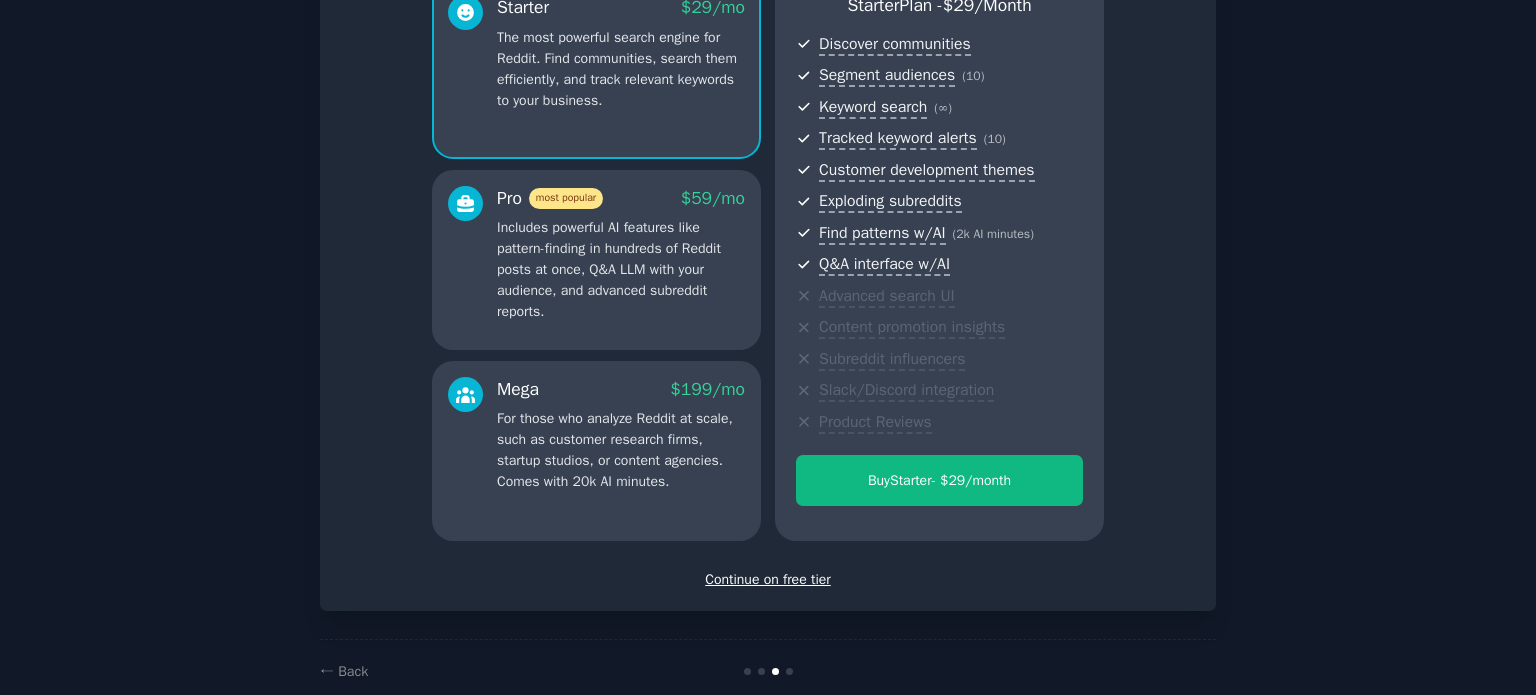 click on "Continue on free tier" at bounding box center [768, 579] 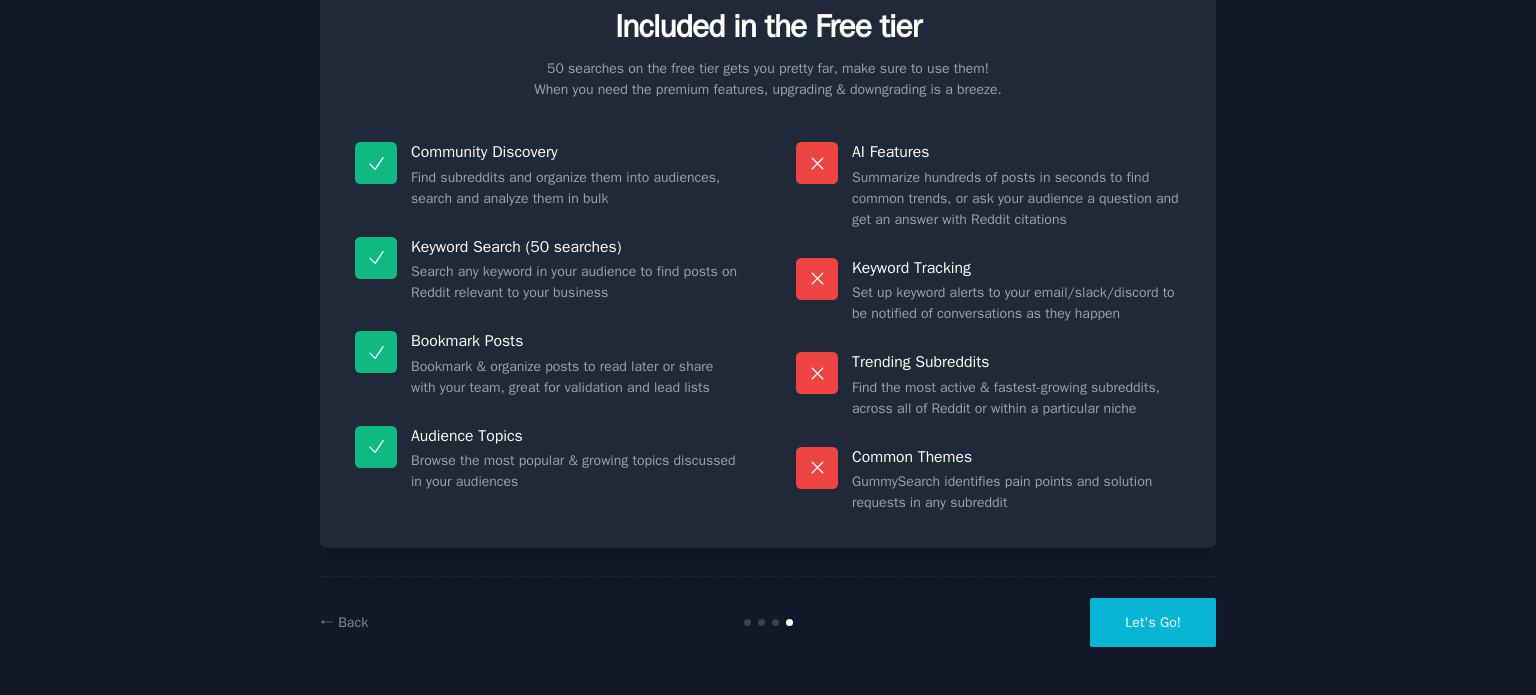 click on "Let's Go!" at bounding box center (1153, 622) 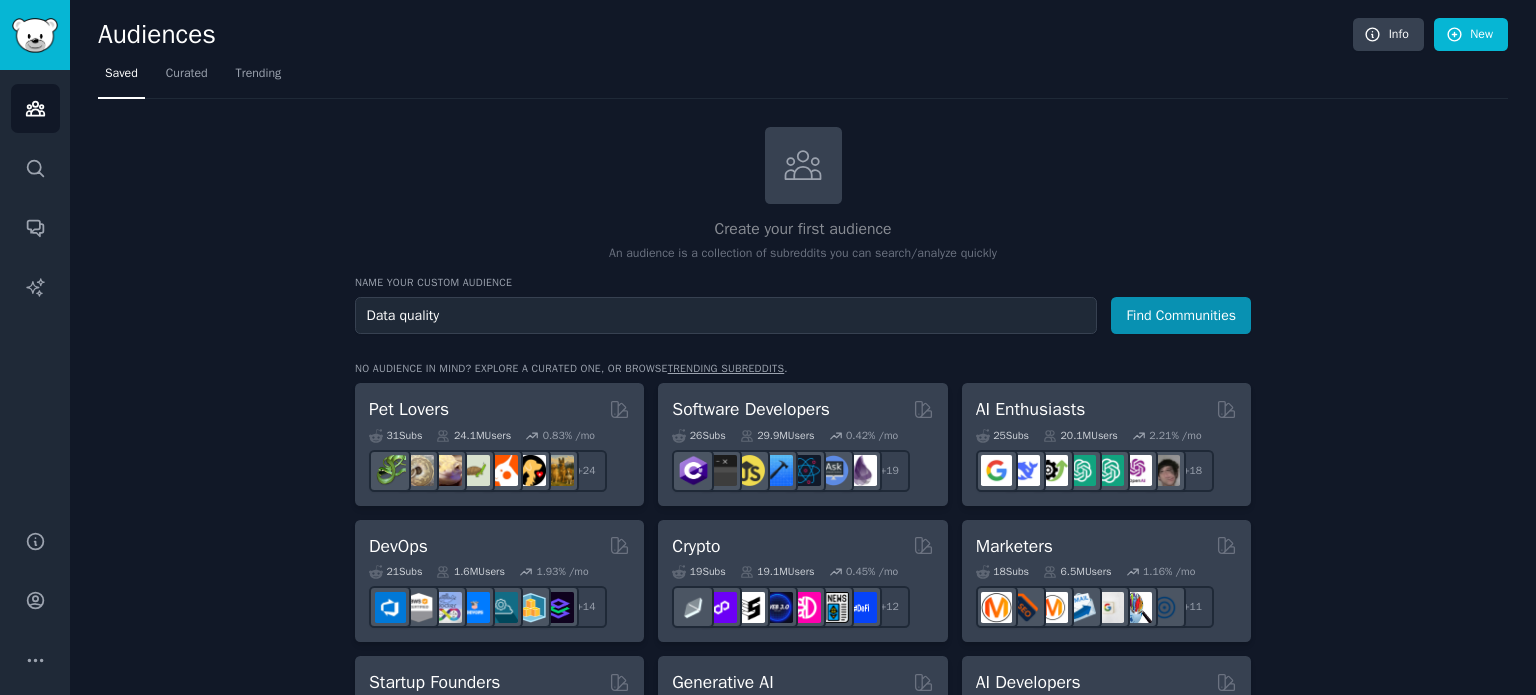 type on "Data quality" 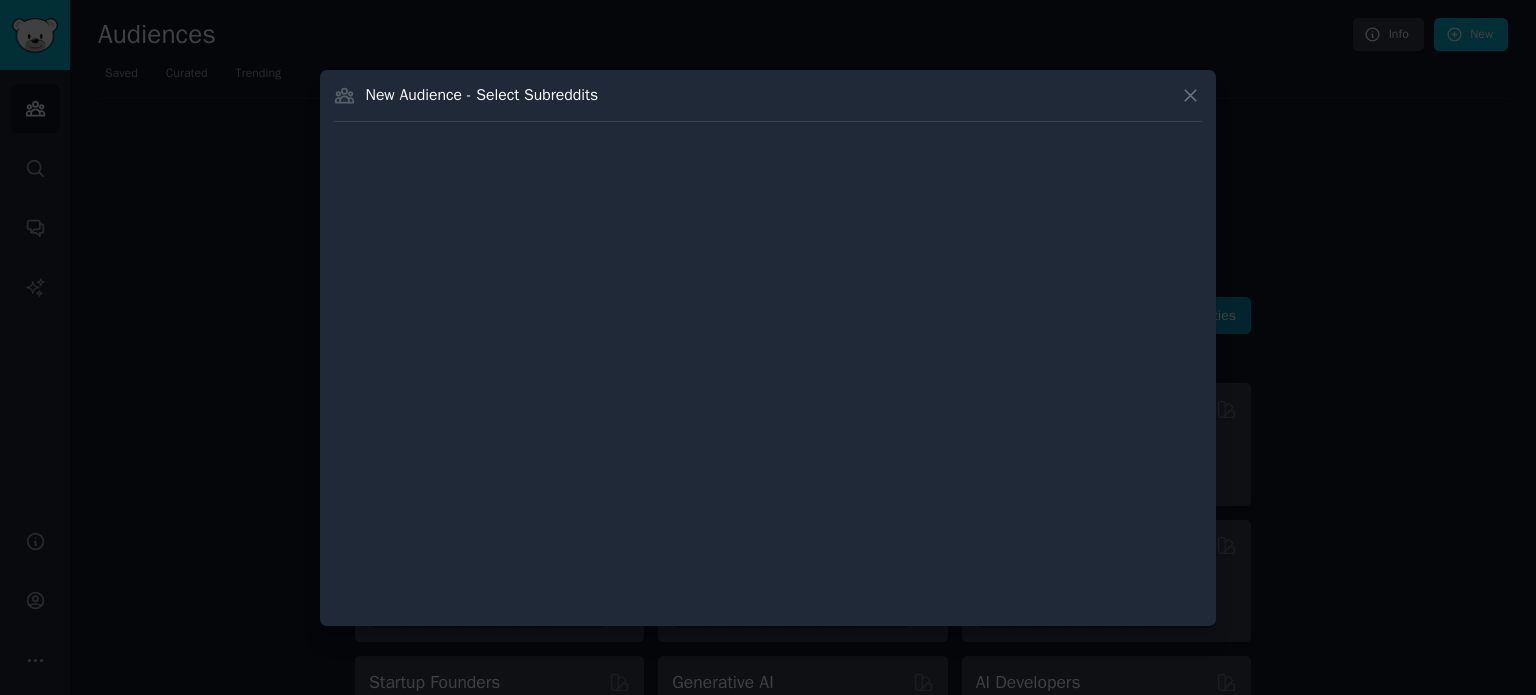 type 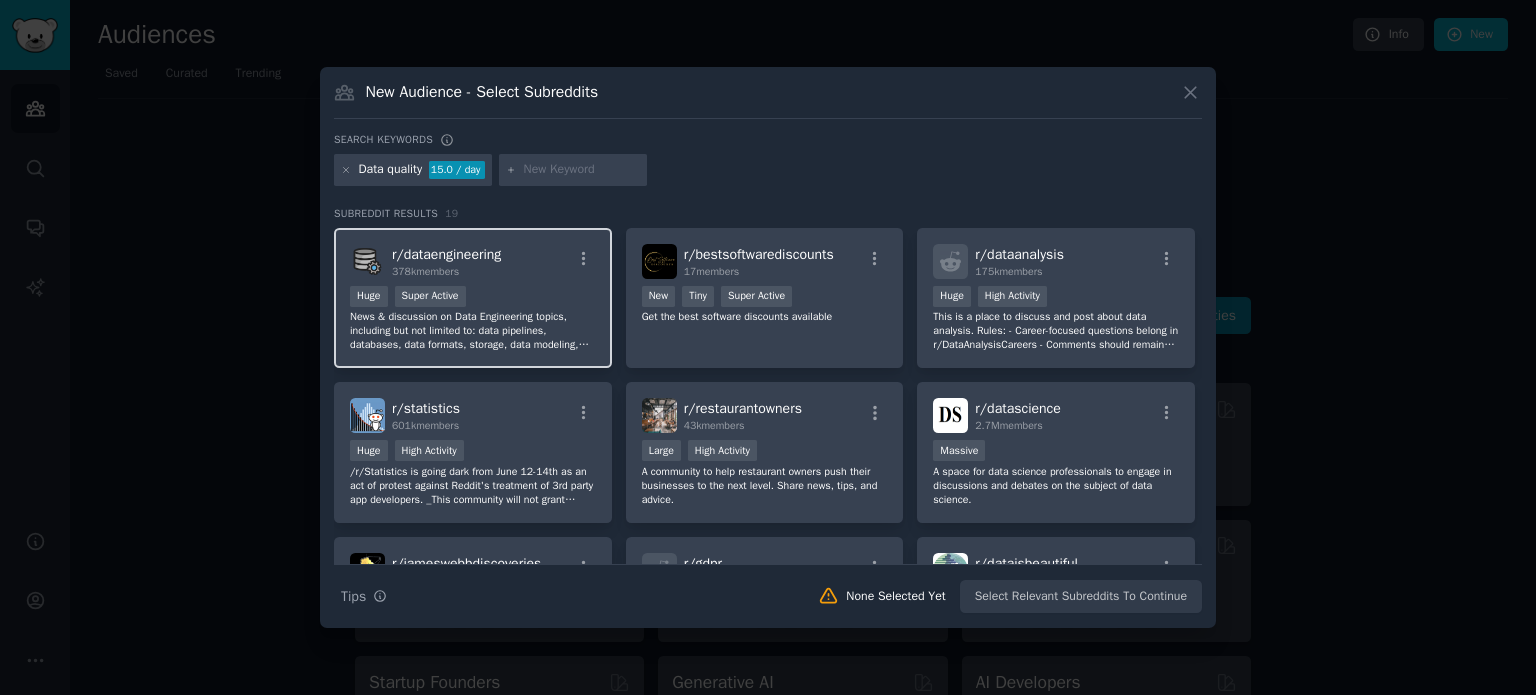 click on "r/ dataengineering 378k  members" at bounding box center (473, 261) 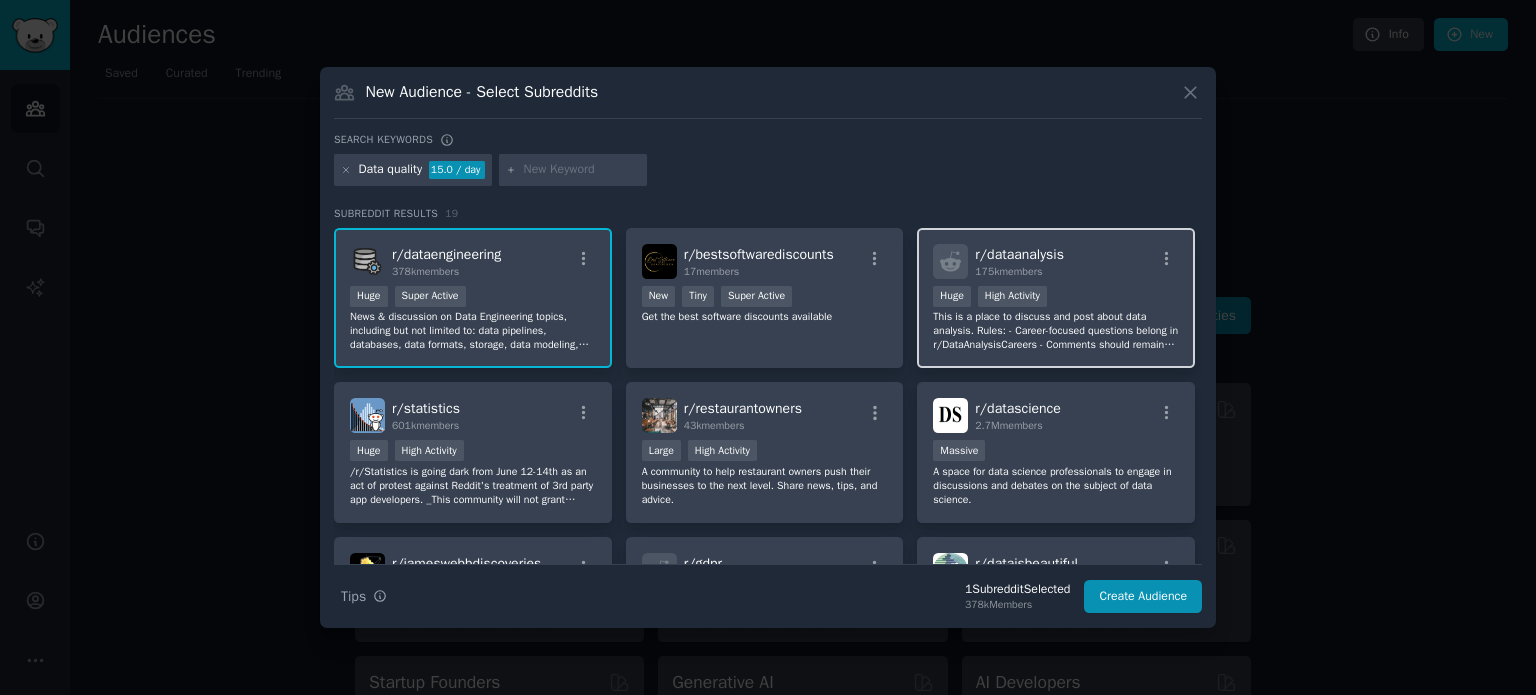 click on "r/ dataanalysis 175k  members >= 80th percentile for submissions / day Huge High Activity This is a place to discuss and post about data analysis.
Rules:
- Career-focused questions belong in r/DataAnalysisCareers
- Comments should remain civil and courteous.
- All reddit-wide rules apply here.
- Do not post personal information.
- No facebook or social media links.
- Do not spam.
- No 3rd party URL shorteners" at bounding box center (1056, 298) 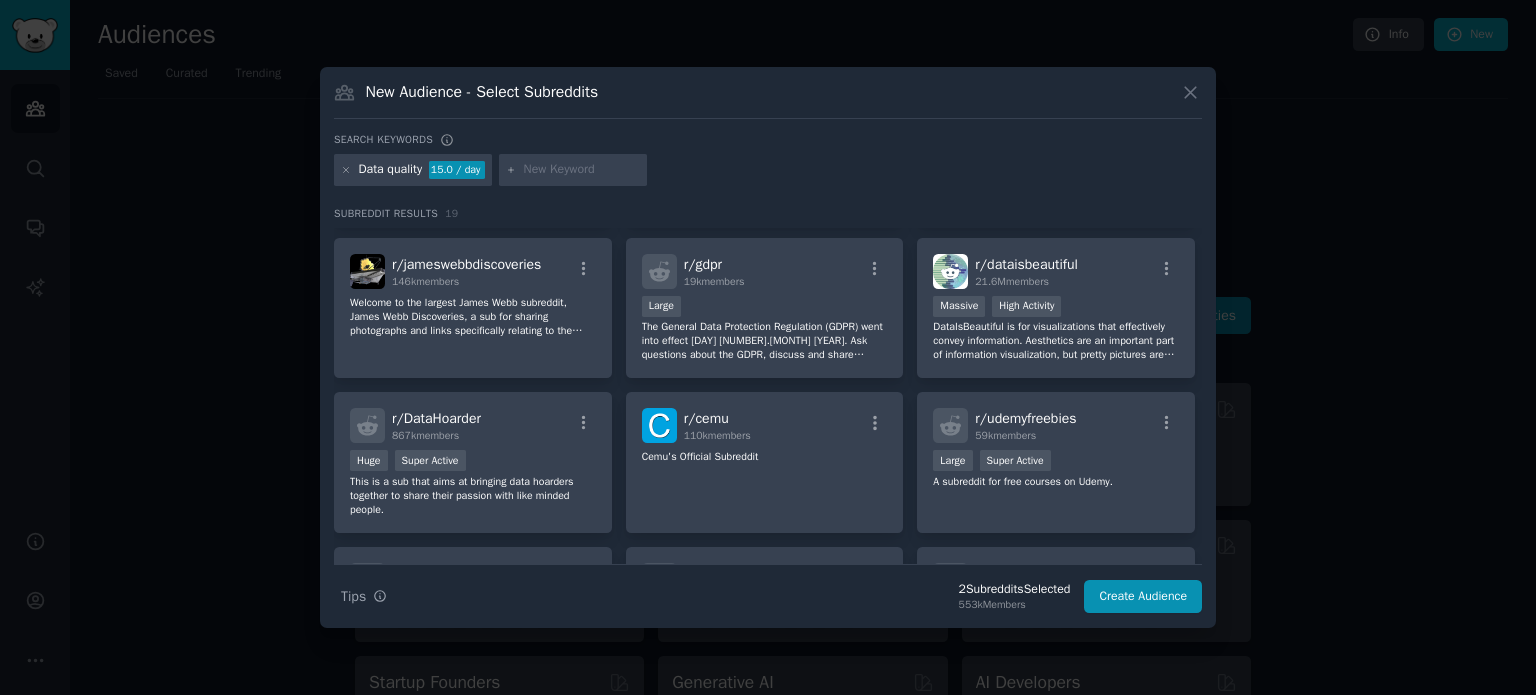 scroll, scrollTop: 300, scrollLeft: 0, axis: vertical 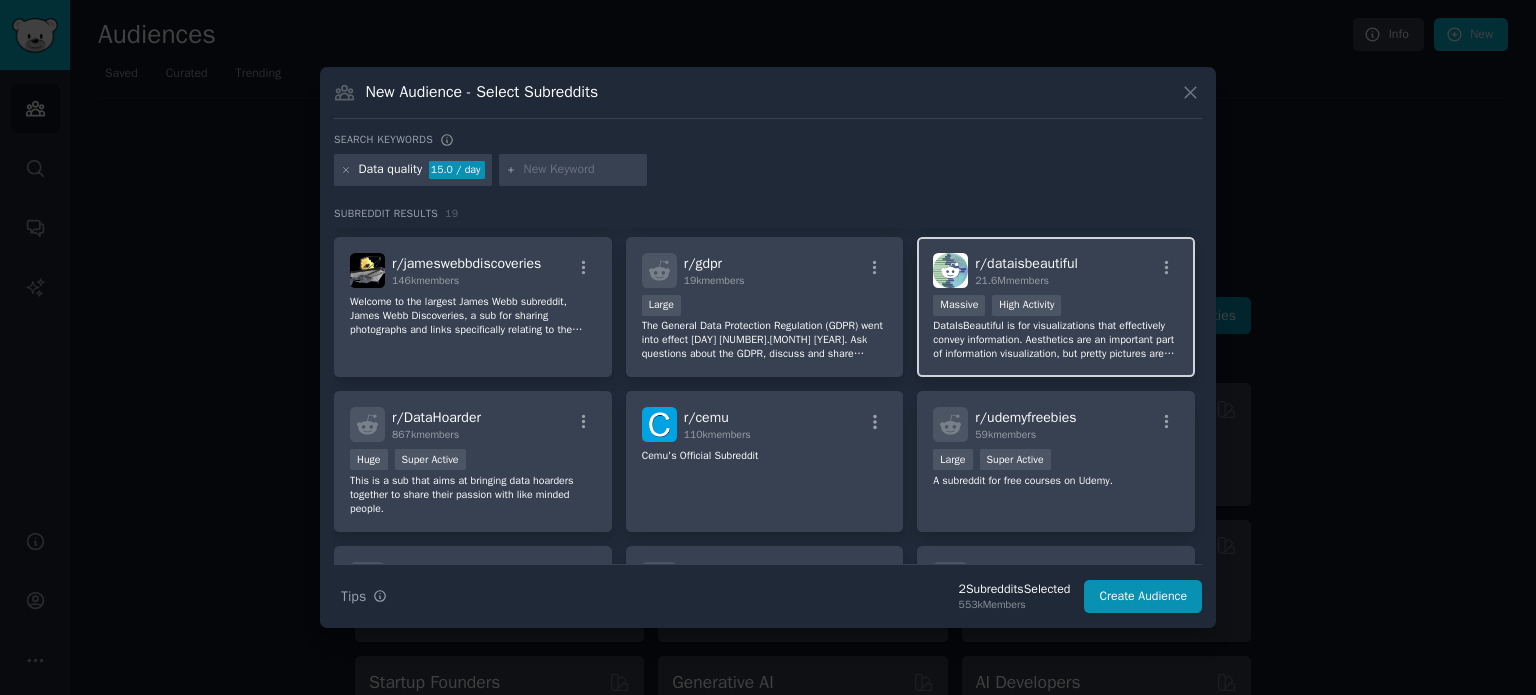 click on "r/ dataisbeautiful 21.6M  members" at bounding box center (1056, 270) 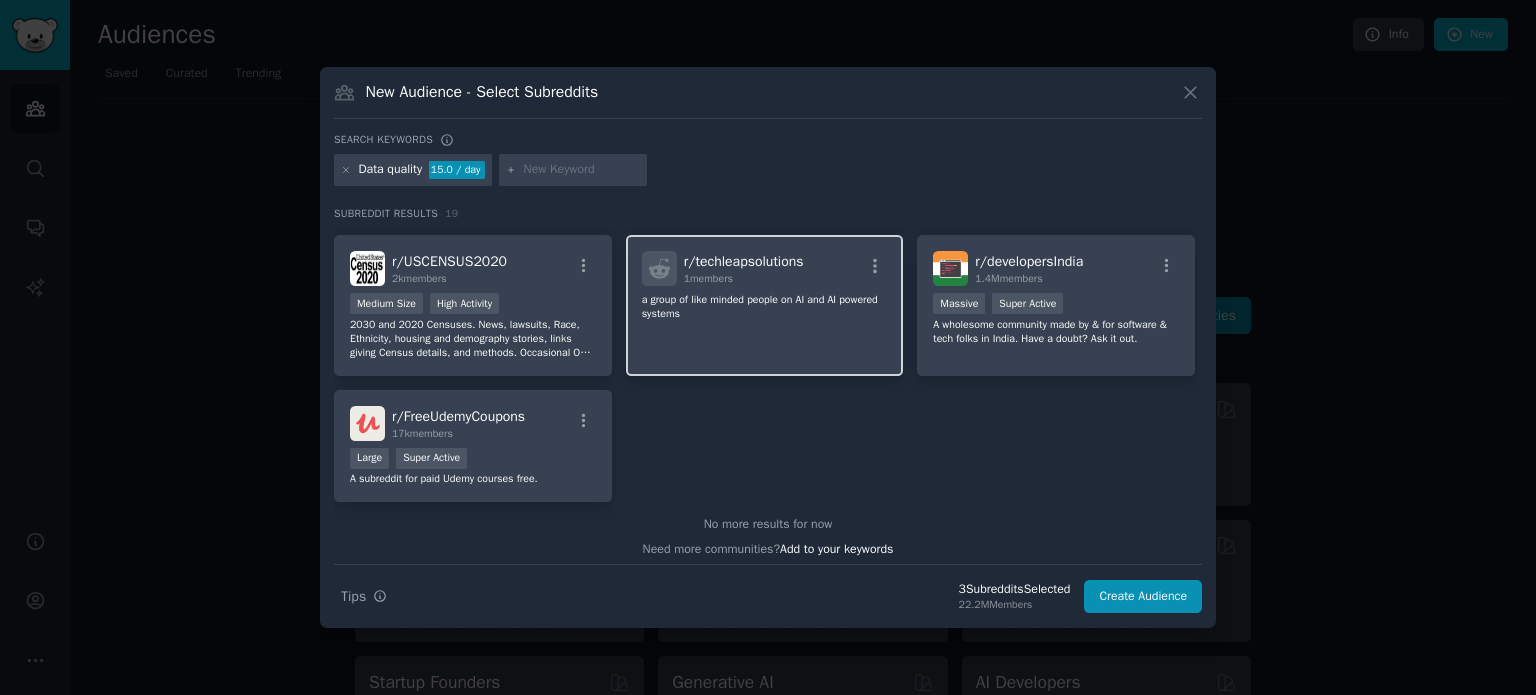 scroll, scrollTop: 767, scrollLeft: 0, axis: vertical 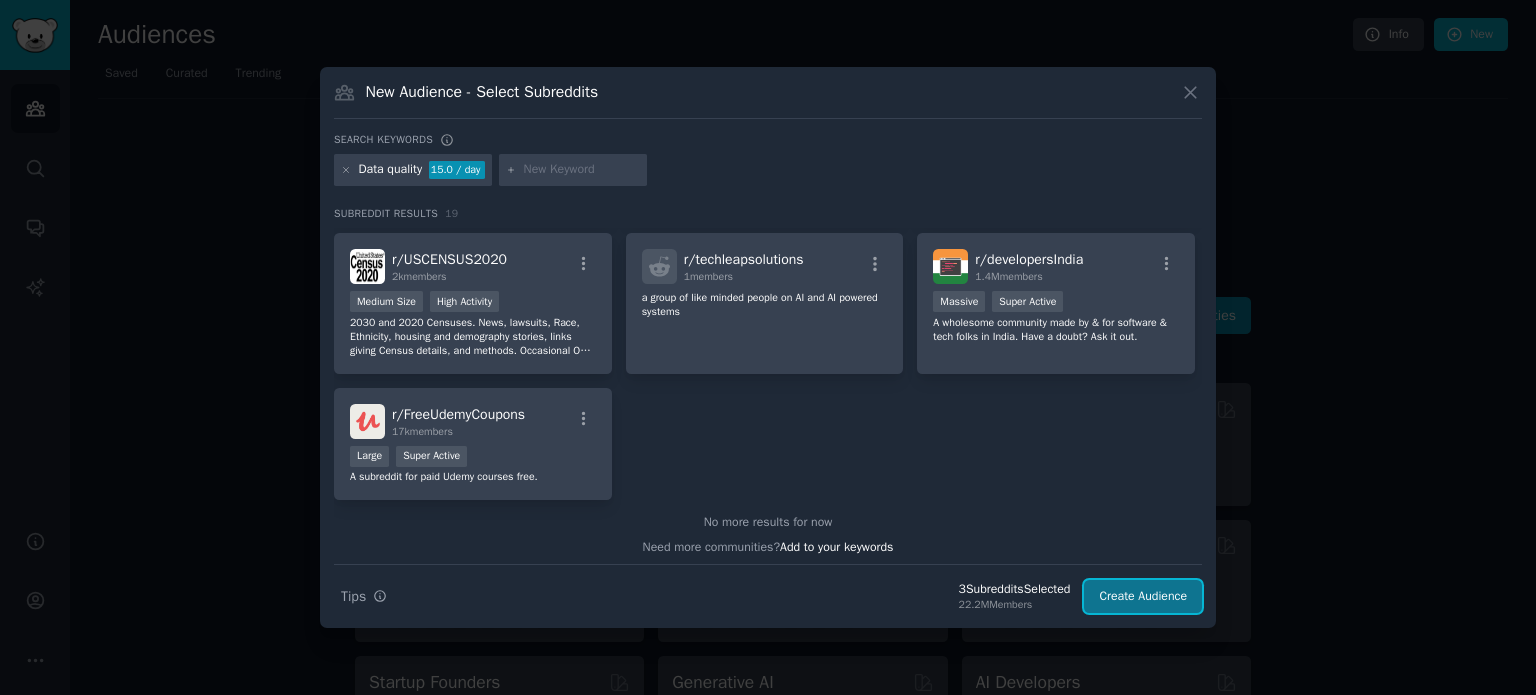 click on "Create Audience" at bounding box center (1143, 597) 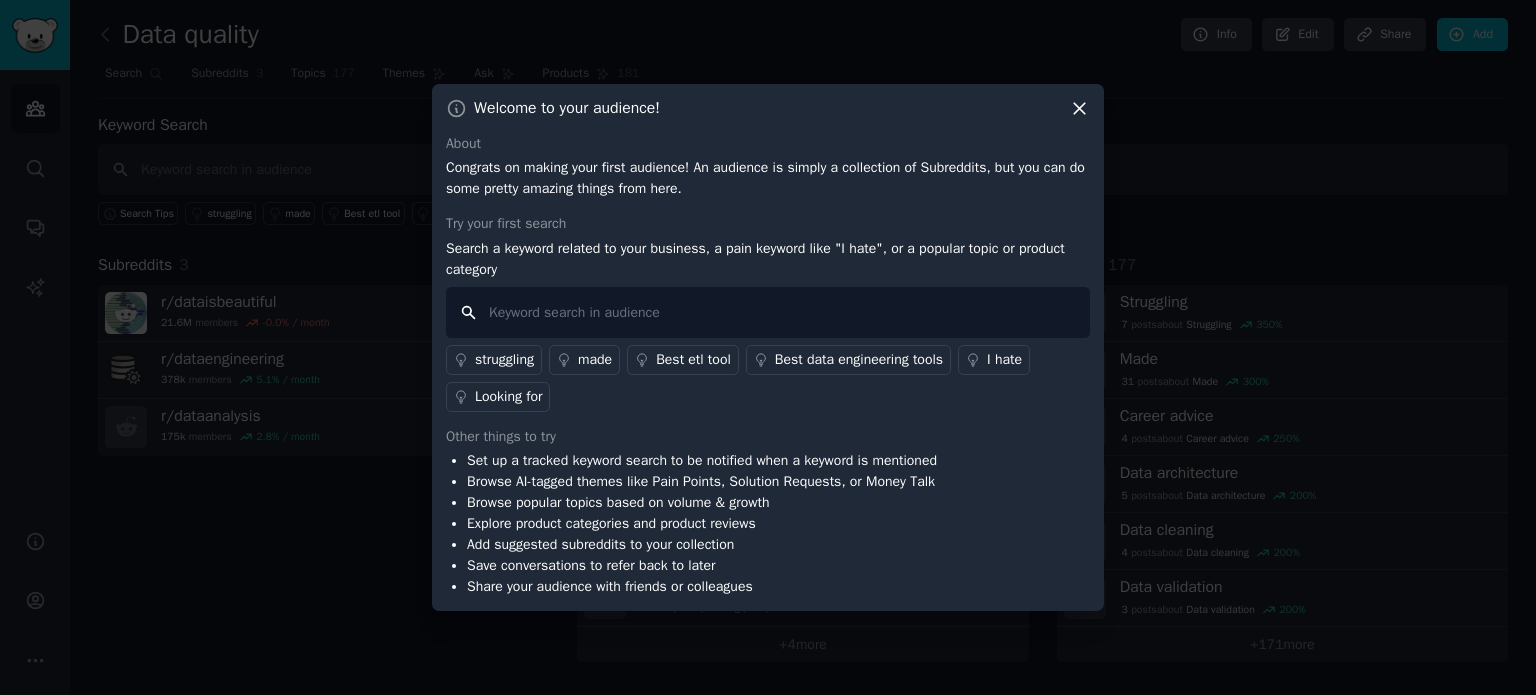 drag, startPoint x: 672, startPoint y: 310, endPoint x: 676, endPoint y: 290, distance: 20.396078 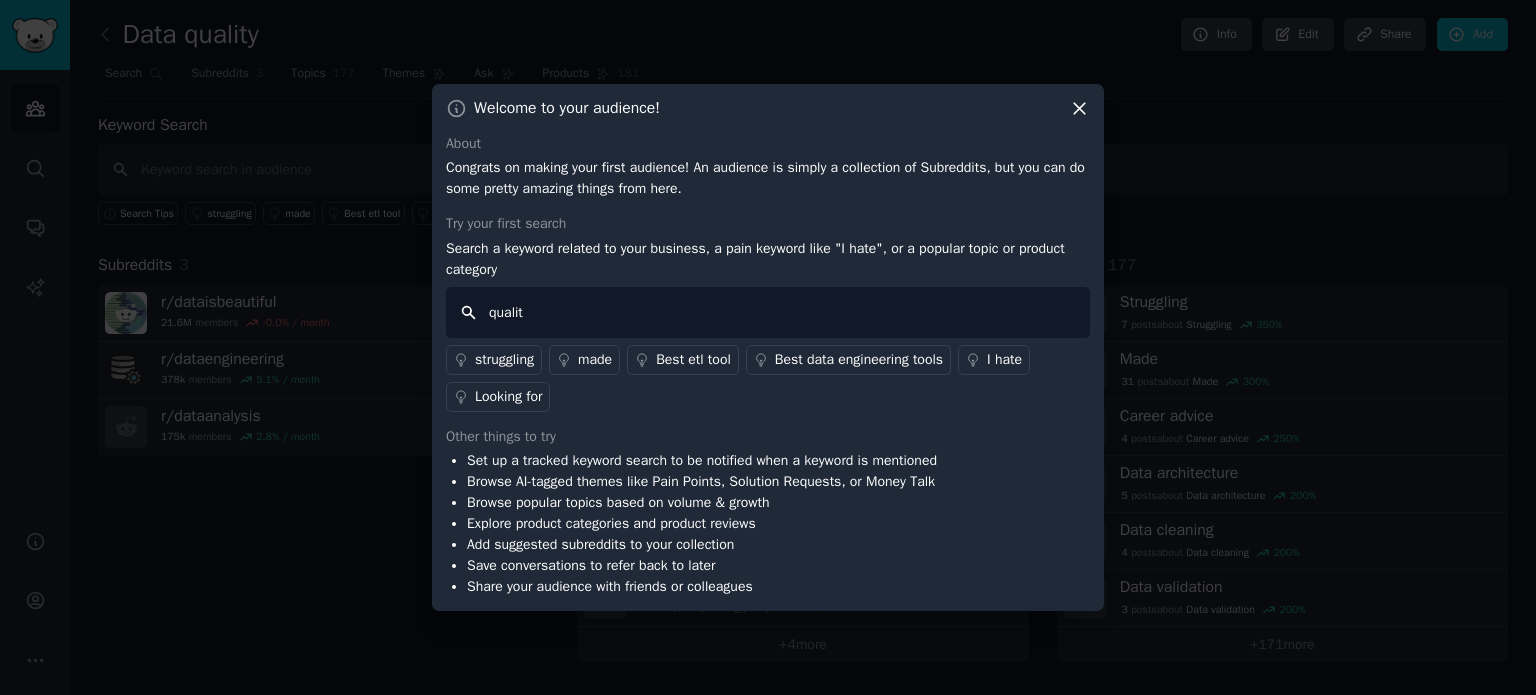type on "quality" 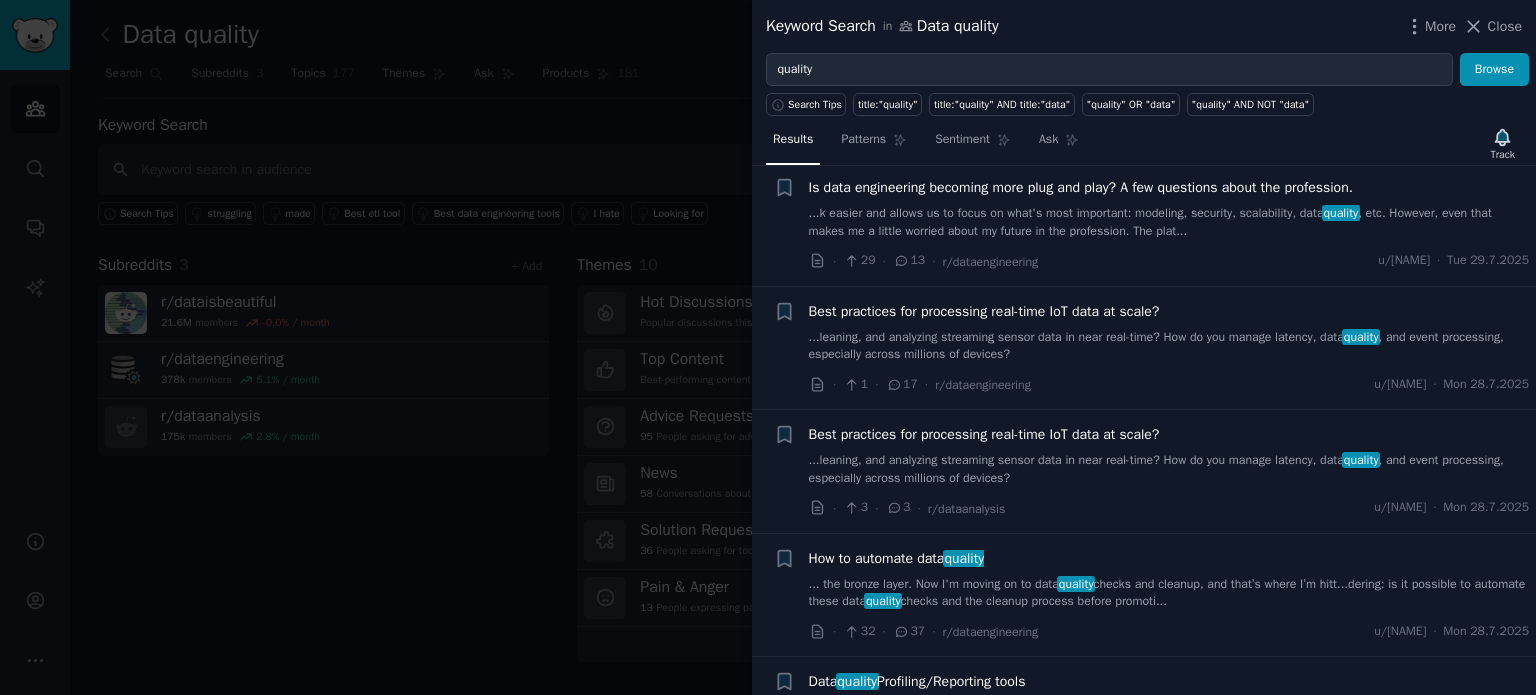 scroll, scrollTop: 600, scrollLeft: 0, axis: vertical 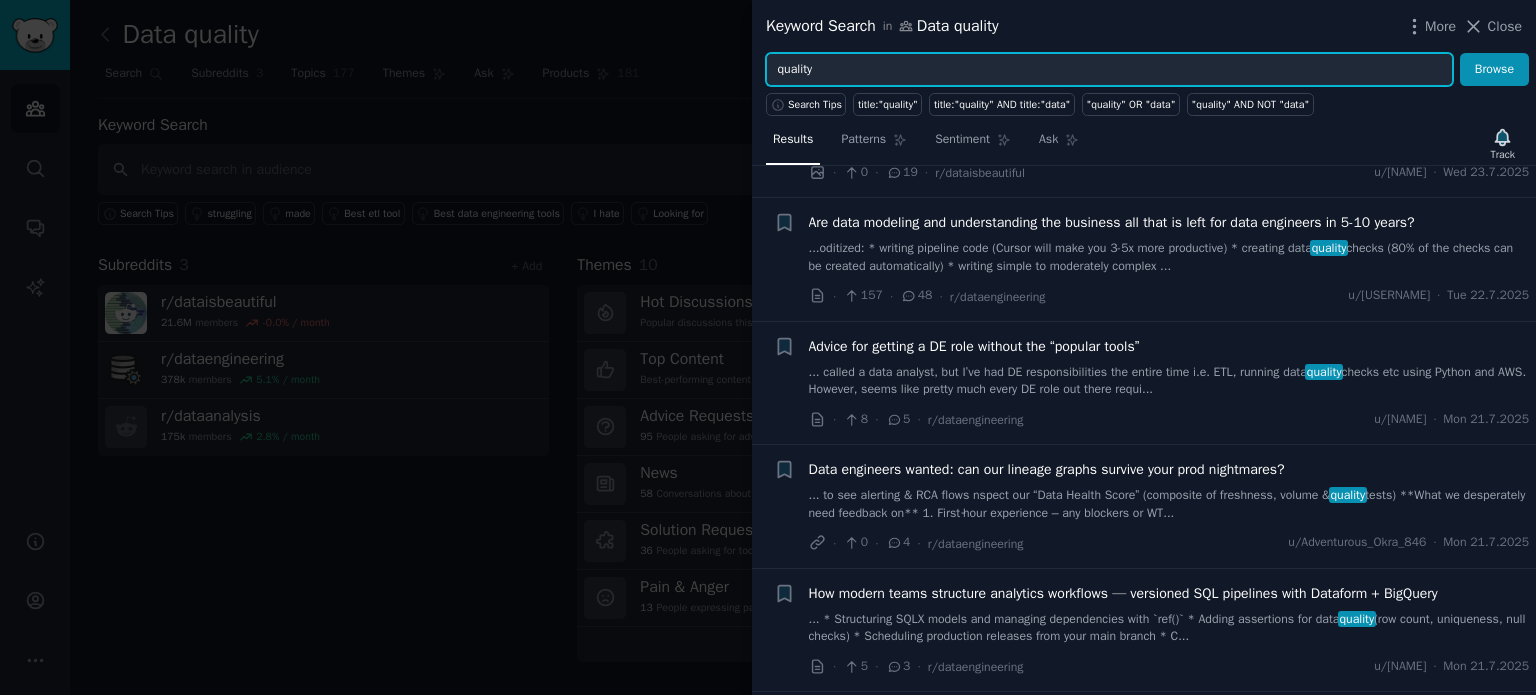 drag, startPoint x: 901, startPoint y: 60, endPoint x: 533, endPoint y: 72, distance: 368.1956 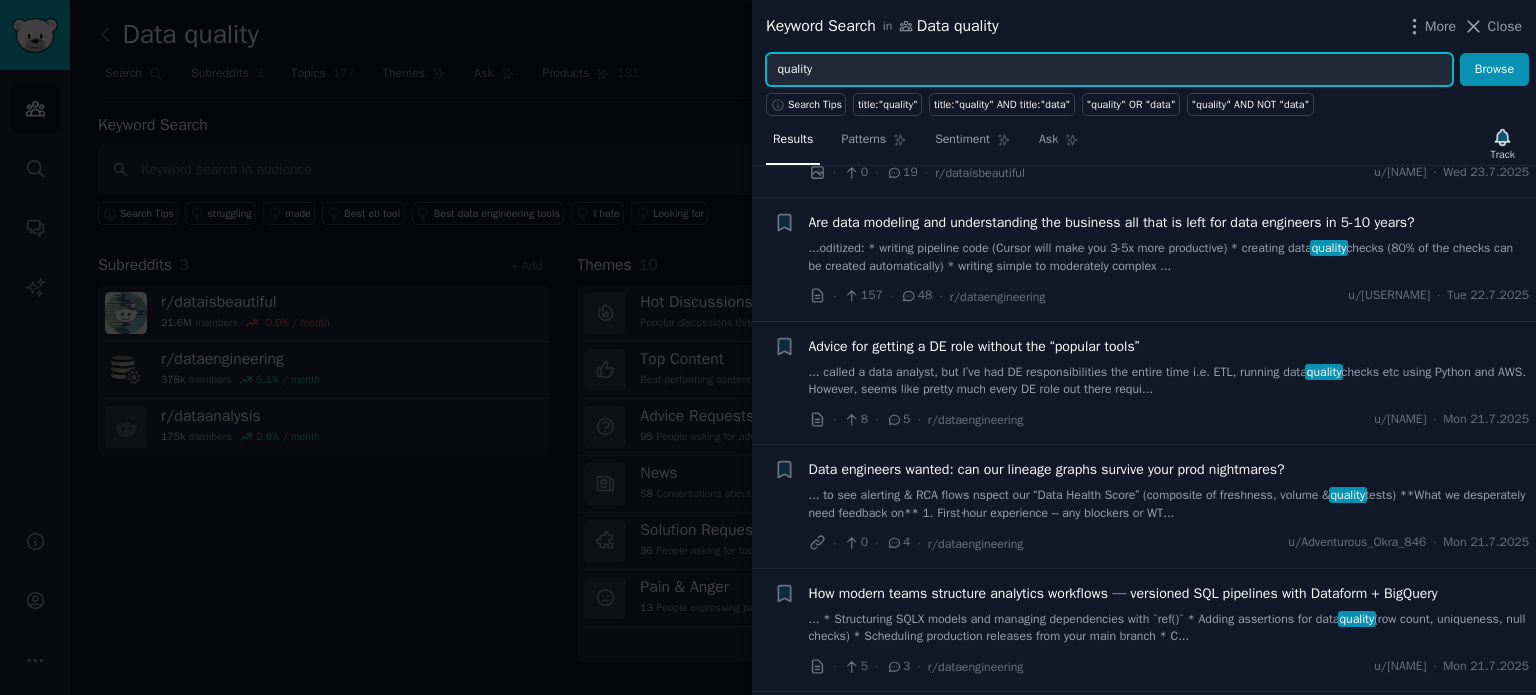 click on "Keyword Search in Data quality More Close quality Browse Search Tips title:"quality" title:"quality" AND title:"data" "quality" OR "data" "quality" AND NOT "data" Results Patterns Sentiment Ask Track Submission s 100   Sort Recent + Would a curated marketplace for exclusive, verified datasets solve a real gap? Testing an MVP I’m exploring an MVP to address a challenge I see often in data workflows: sourcing **high- quality , trustworthy datasets** without duplicates or unclear provenance.
The concept is a marketplace... · 5 · 21 · r/dataengineering u/Brilliant-Draft2472 · Fri 1.8.2025 + Getting started with DBT ...ls would be somewhere between beginner and intermediate. How should I go about setting the data  quality  checks and data transformation? Is there any particular resource that I could refer to, because... · 49 · 22 · r/dataengineering u/sakra_k · Fri 1.8.2025 + [OC] Female labor force participation rate · 426 · 41 · r/dataisbeautiful u/latinometrics · Thu 31.7.2025 + quality · 29 ·" at bounding box center [768, 347] 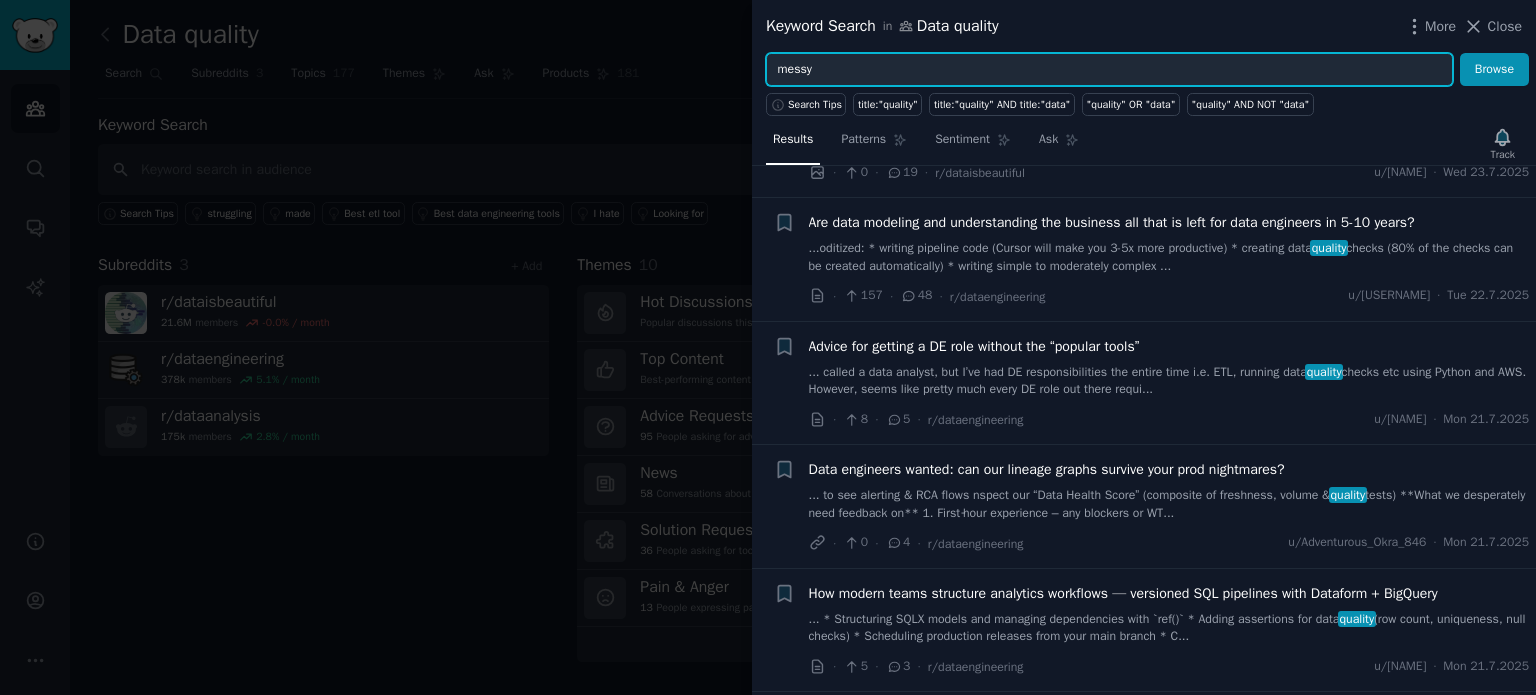 type on "messy" 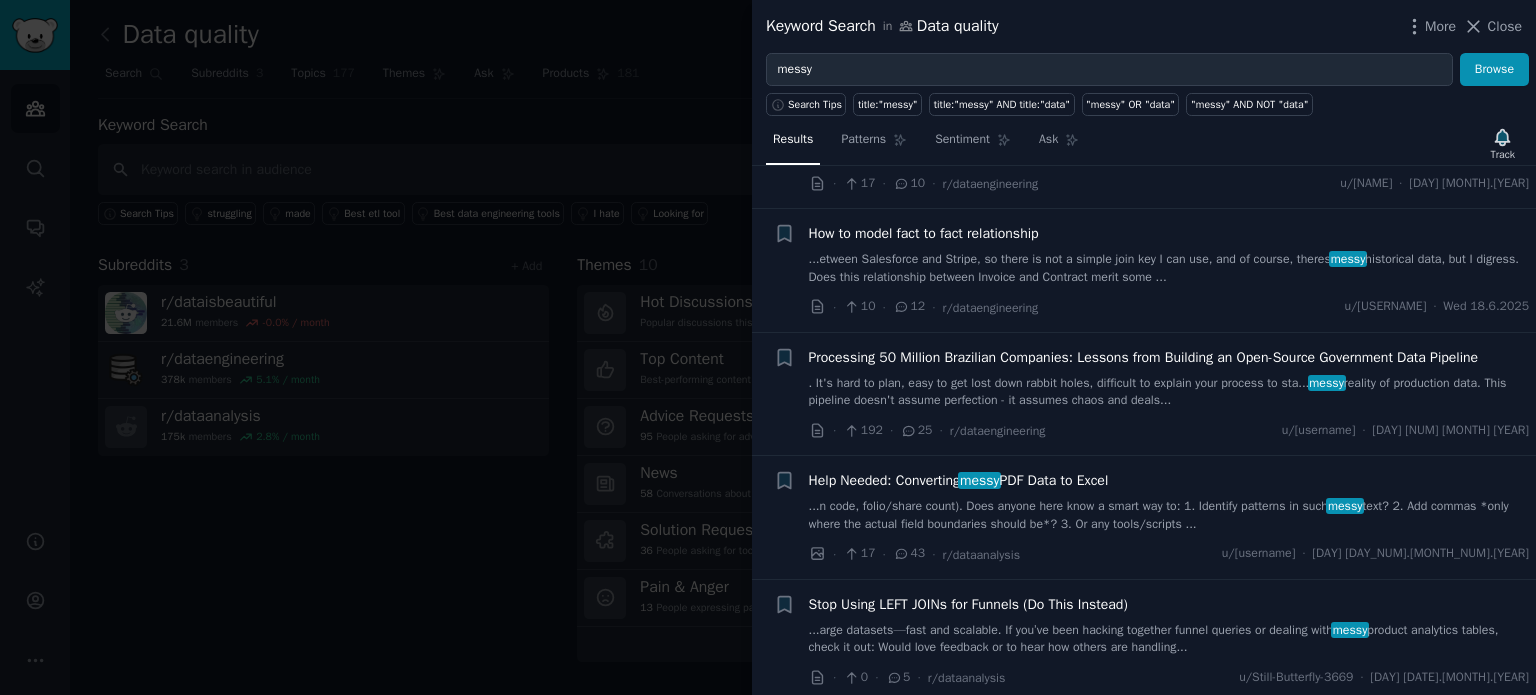 scroll, scrollTop: 2200, scrollLeft: 0, axis: vertical 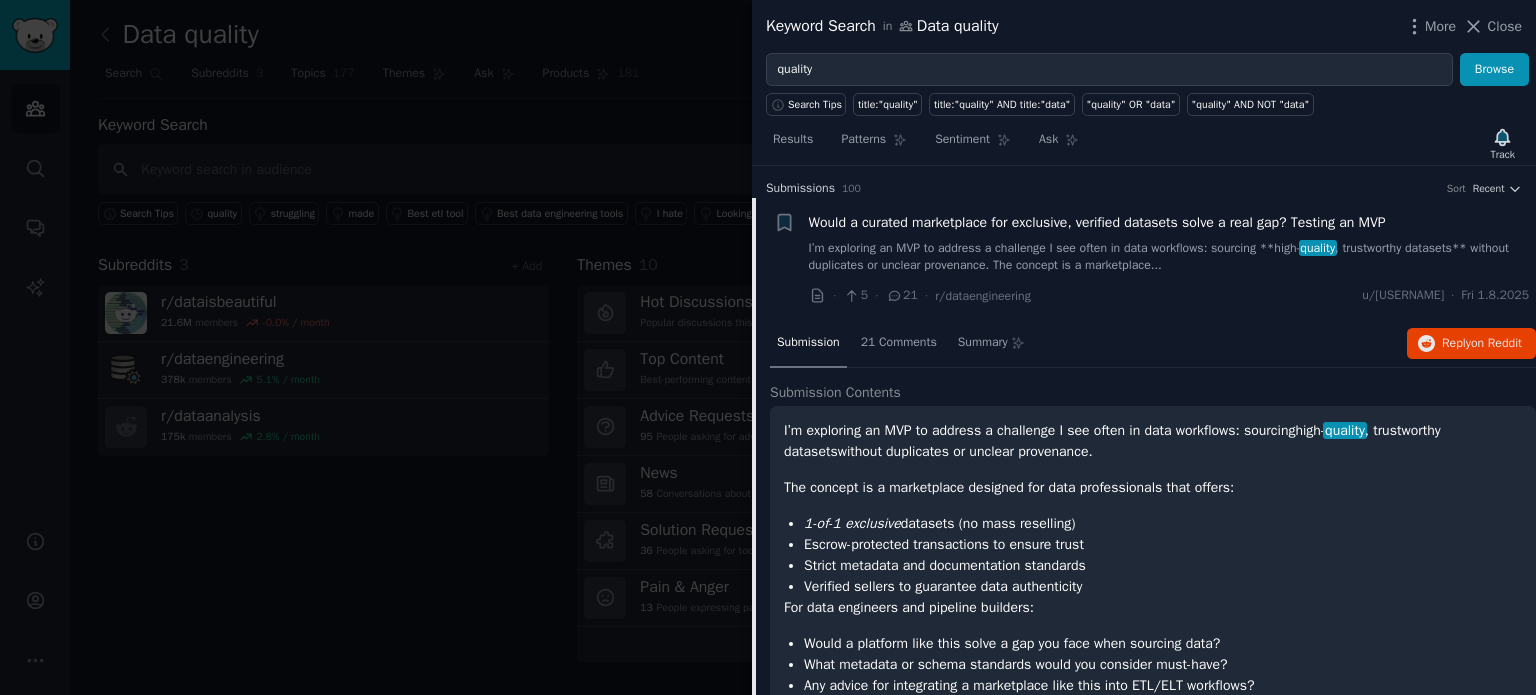click on "I’m exploring an MVP to address a challenge I see often in data workflows: sourcing  high- quality , trustworthy datasets  without duplicates or unclear provenance." at bounding box center [1153, 441] 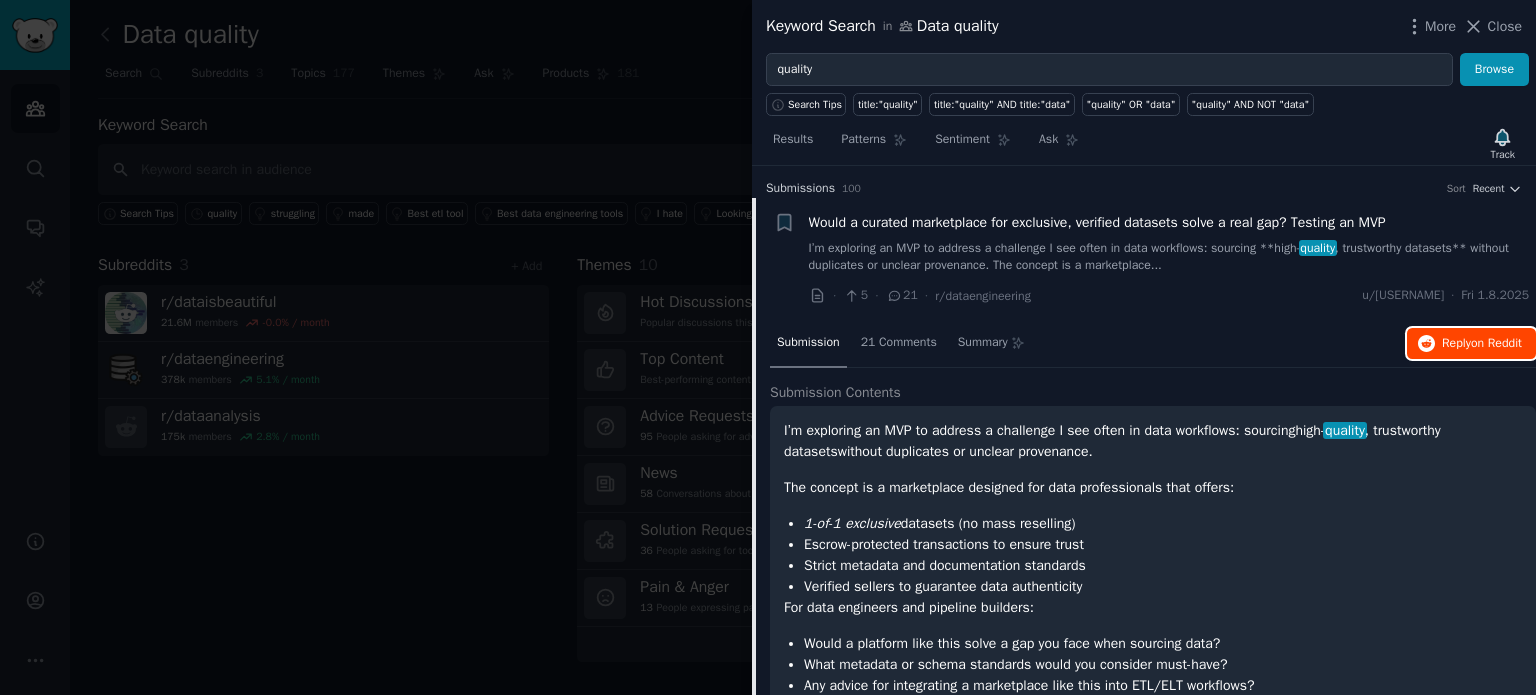 click on "Reply  on Reddit" at bounding box center [1471, 344] 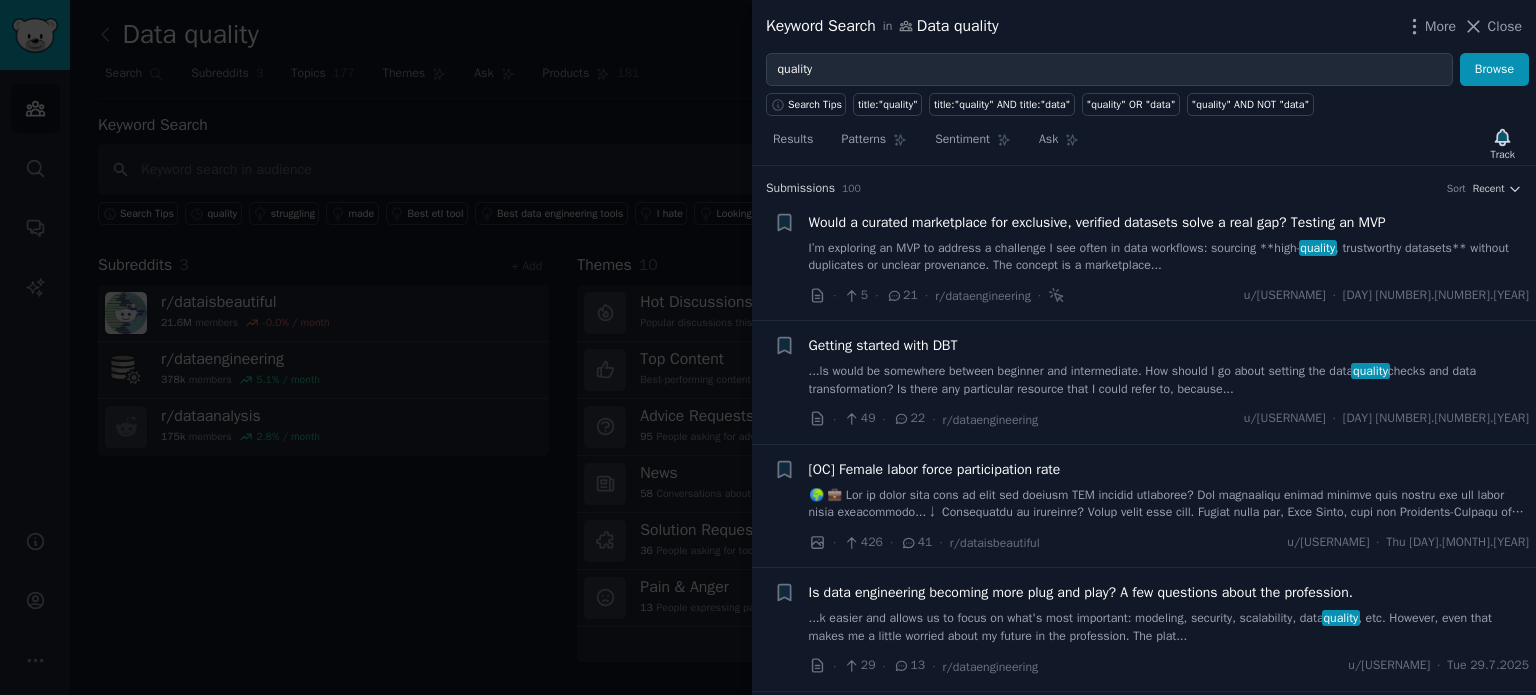 scroll, scrollTop: 0, scrollLeft: 0, axis: both 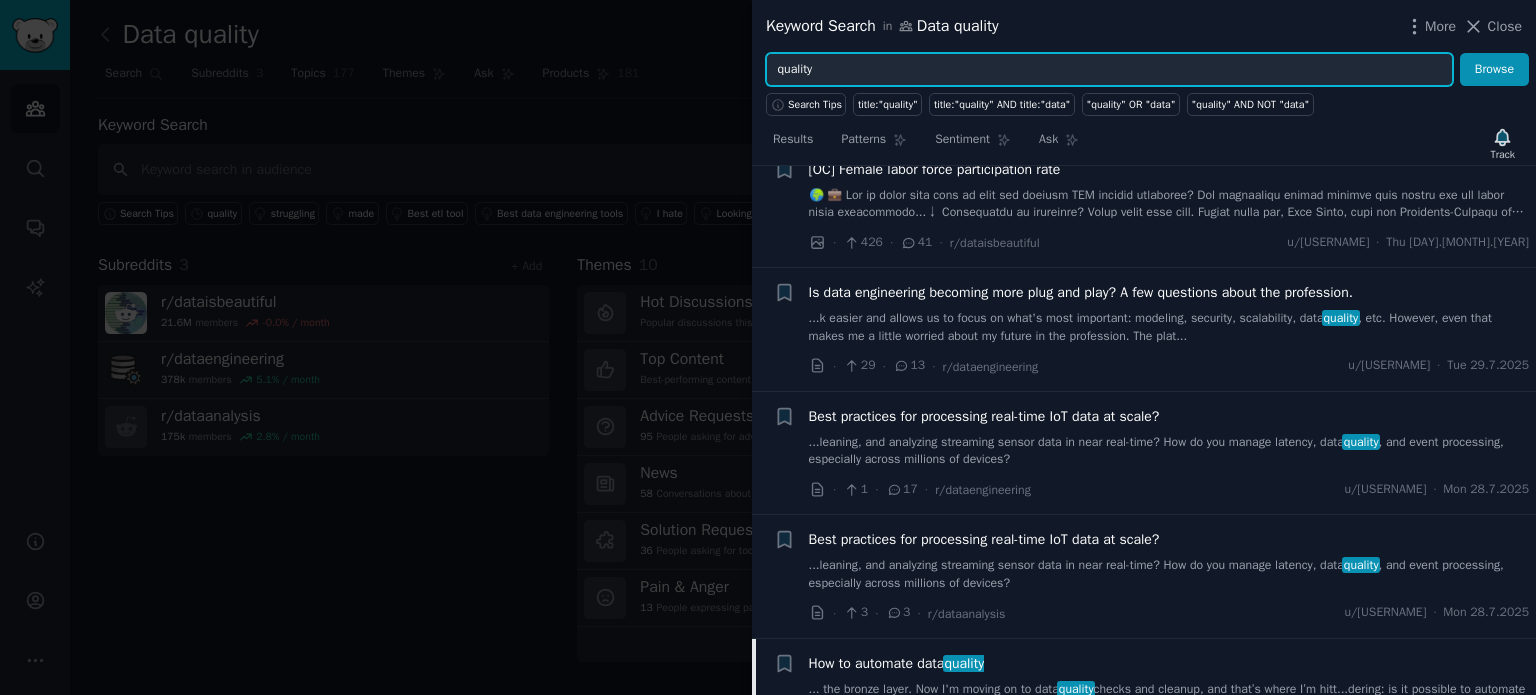click on "quality" at bounding box center (1109, 70) 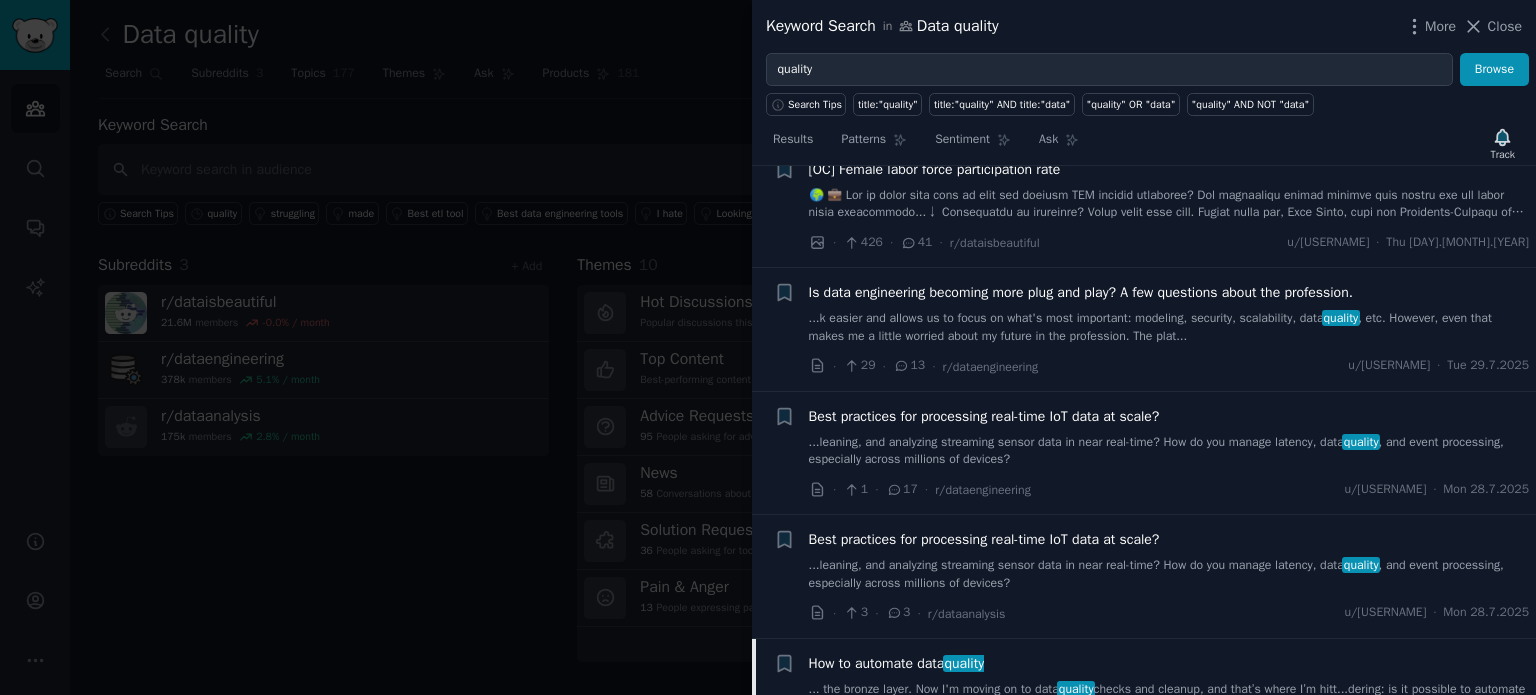 click on "Keyword Search in Data quality More Close" at bounding box center [1144, 26] 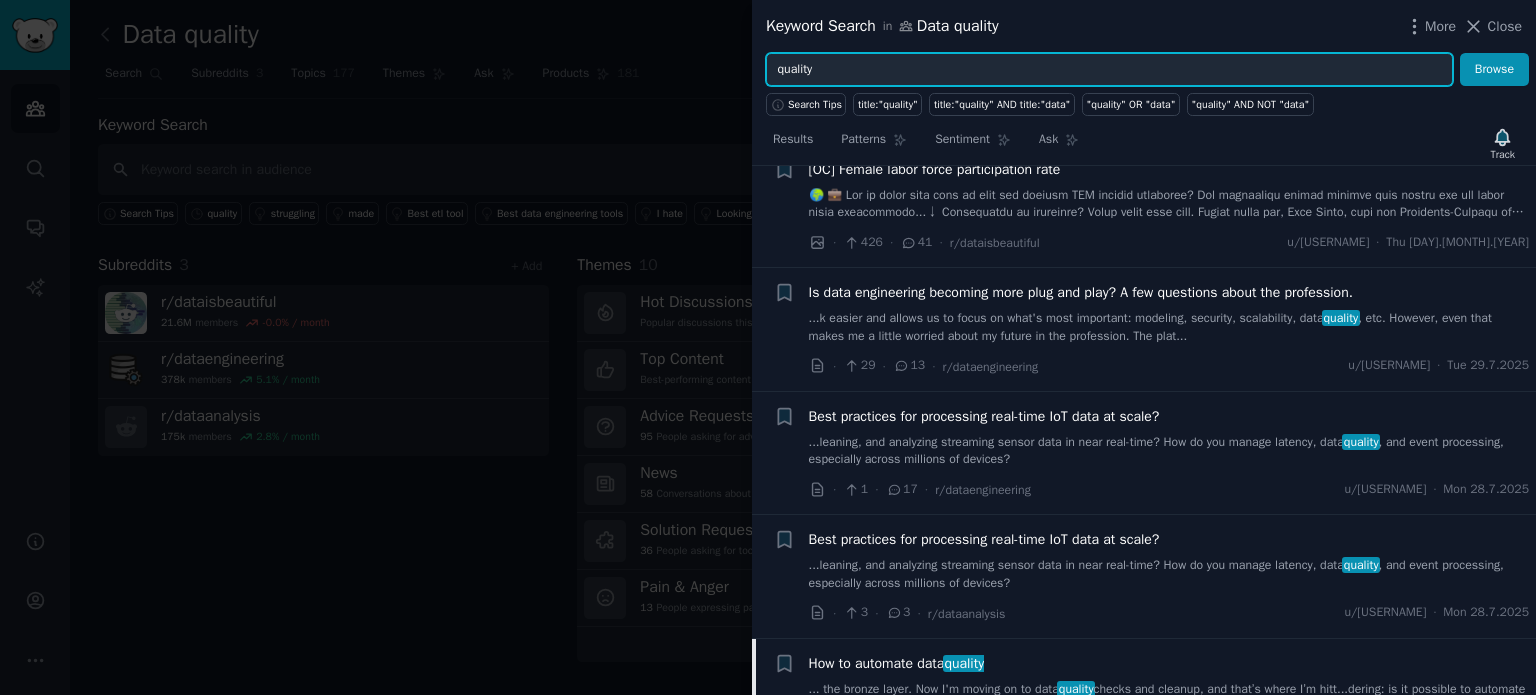 click on "quality" at bounding box center [1109, 70] 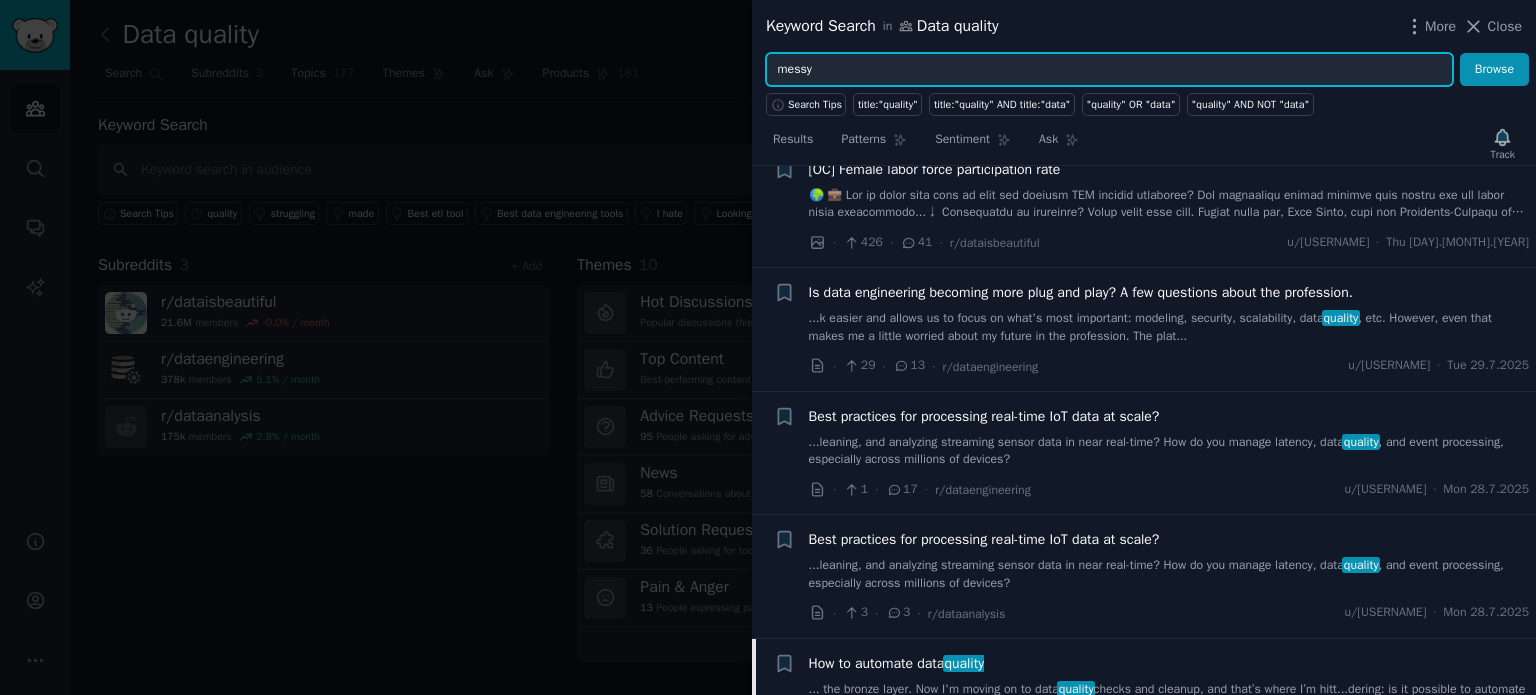 type on "messy" 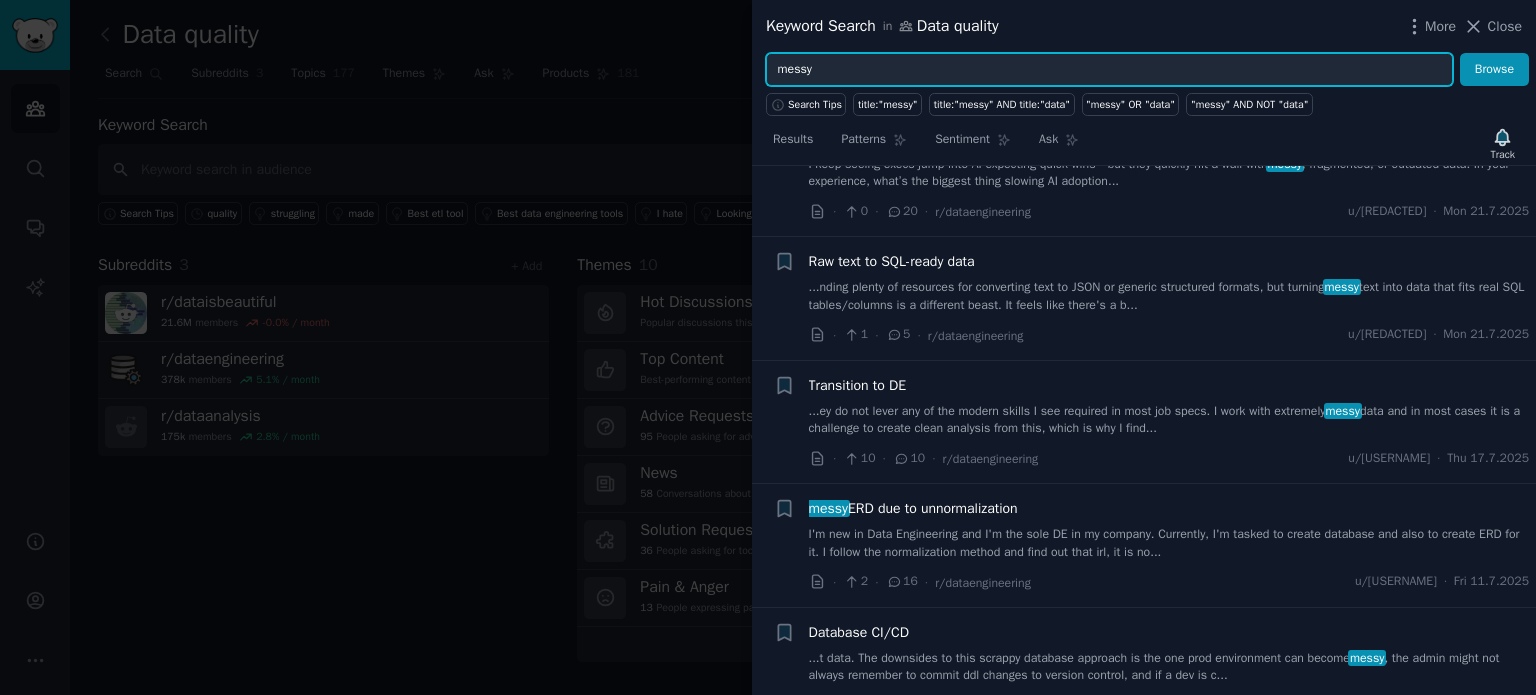 scroll, scrollTop: 300, scrollLeft: 0, axis: vertical 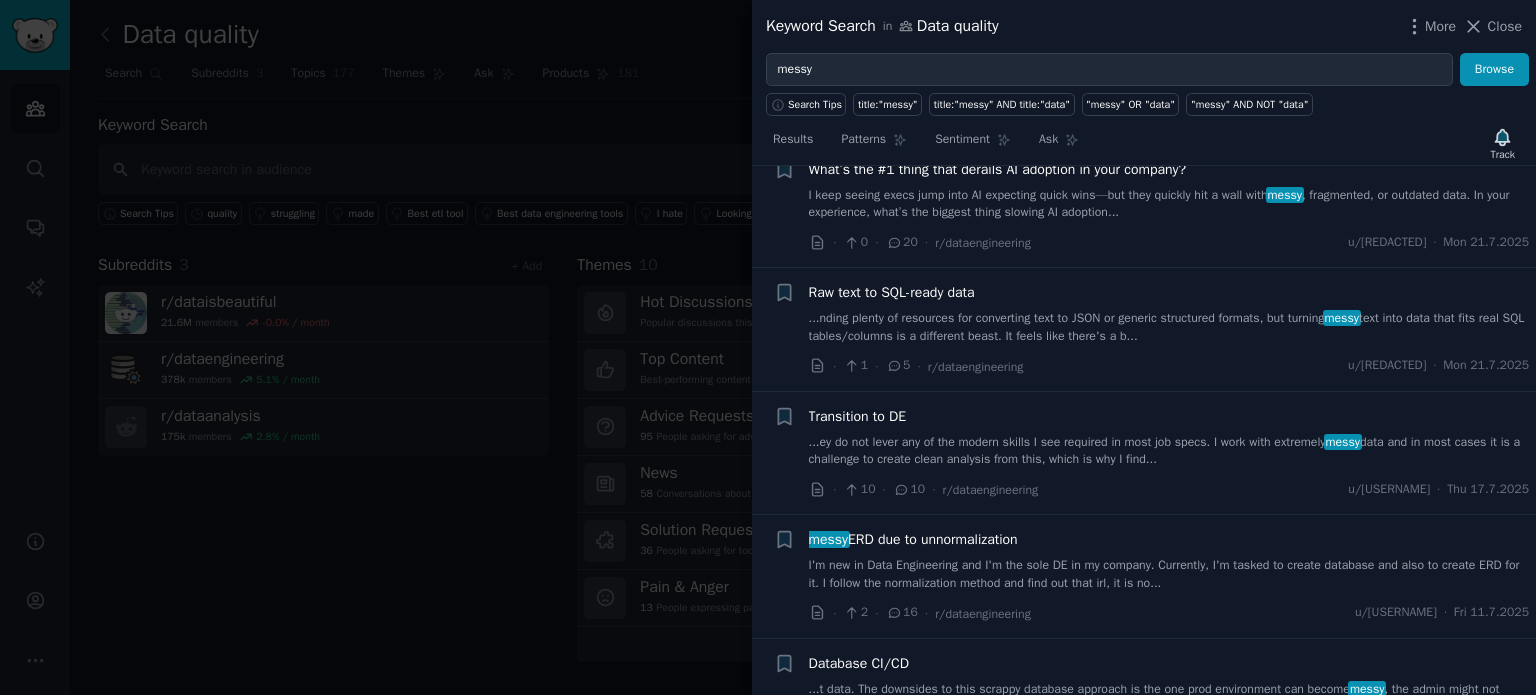 click on "I keep seeing execs jump into AI expecting quick wins—but they quickly hit a wall with  messy , fragmented, or outdated data.
In your experience, what’s the biggest thing slowing AI adoption..." at bounding box center [1169, 204] 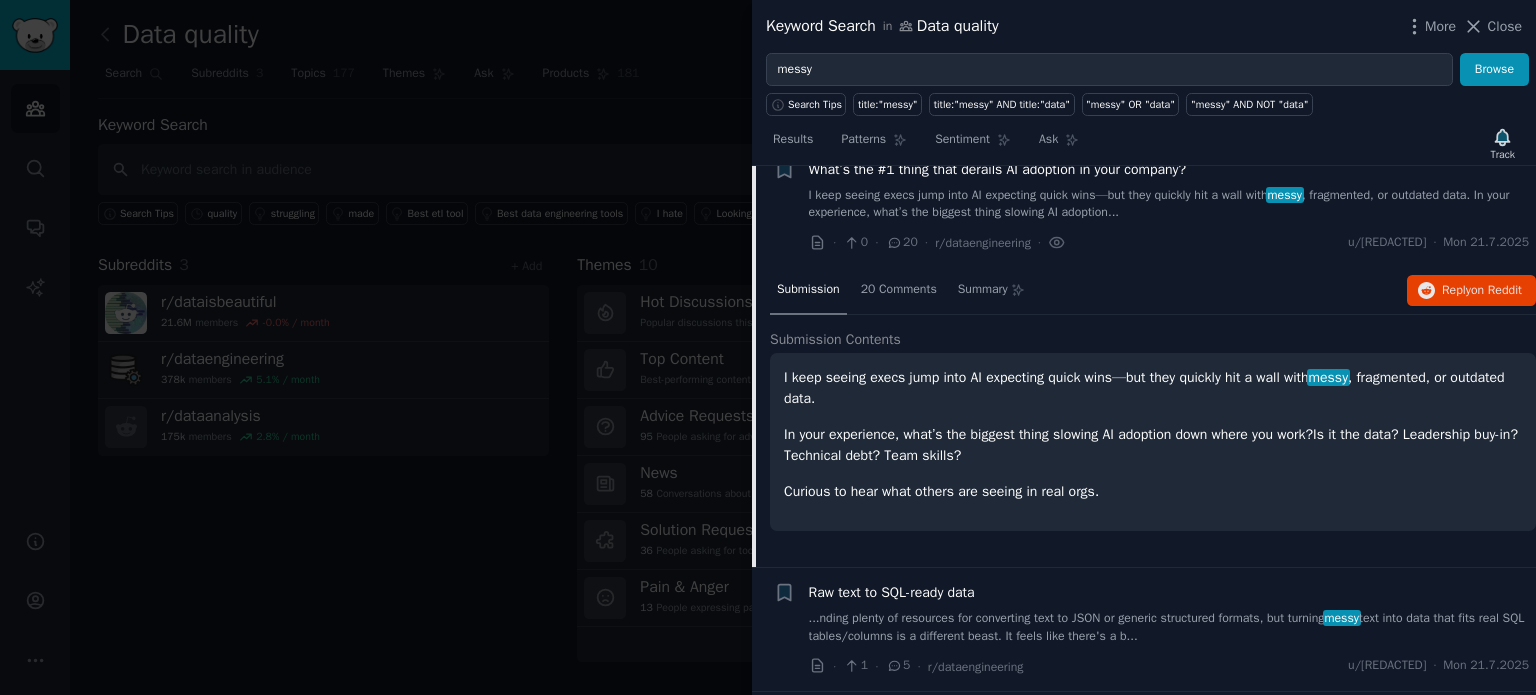 scroll, scrollTop: 278, scrollLeft: 0, axis: vertical 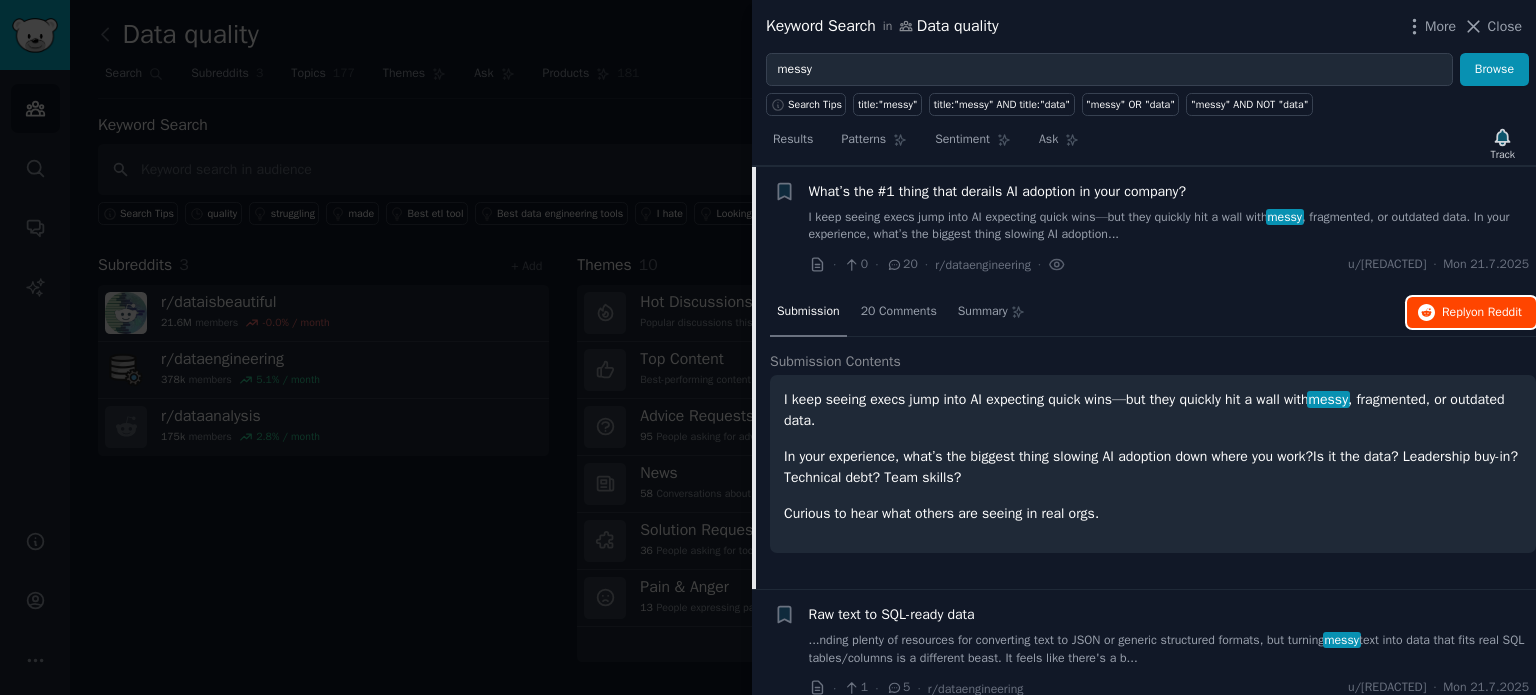 click on "on Reddit" at bounding box center [1496, 312] 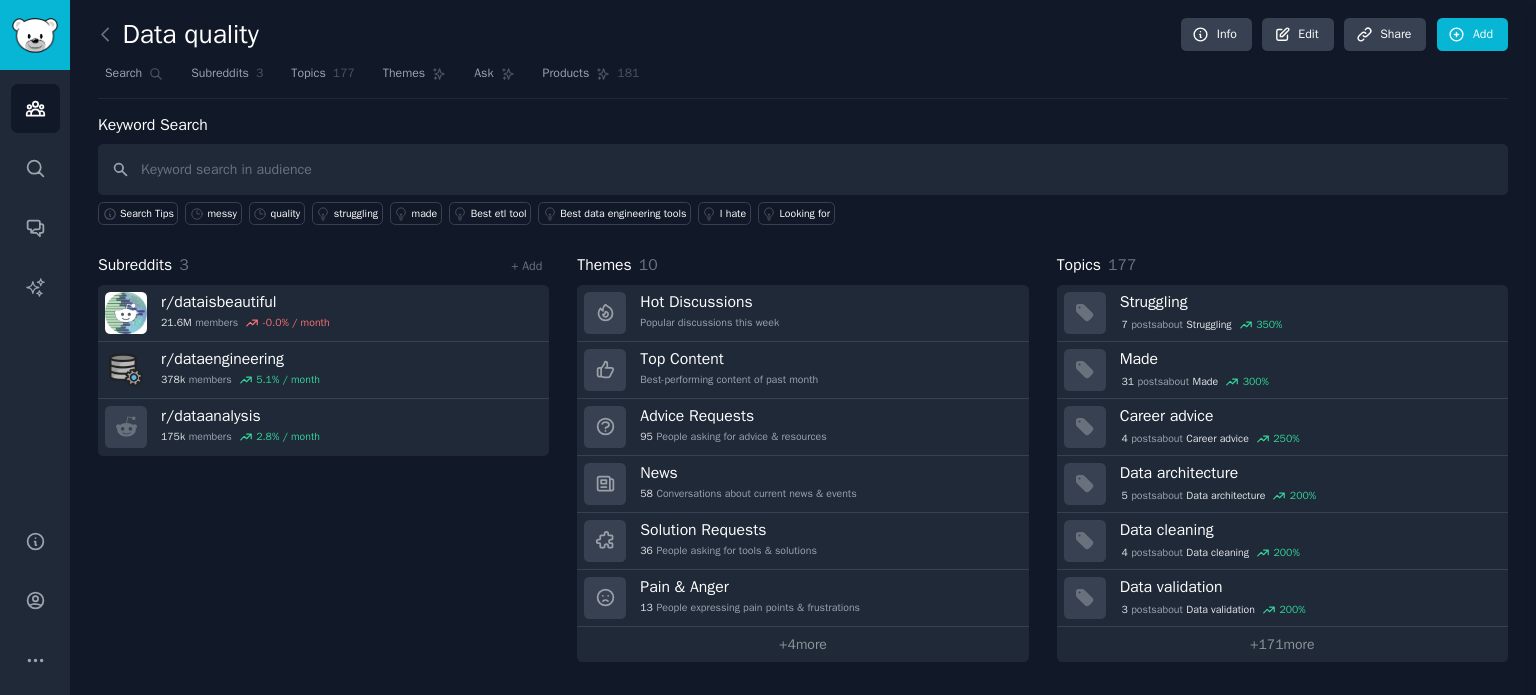 scroll, scrollTop: 0, scrollLeft: 0, axis: both 